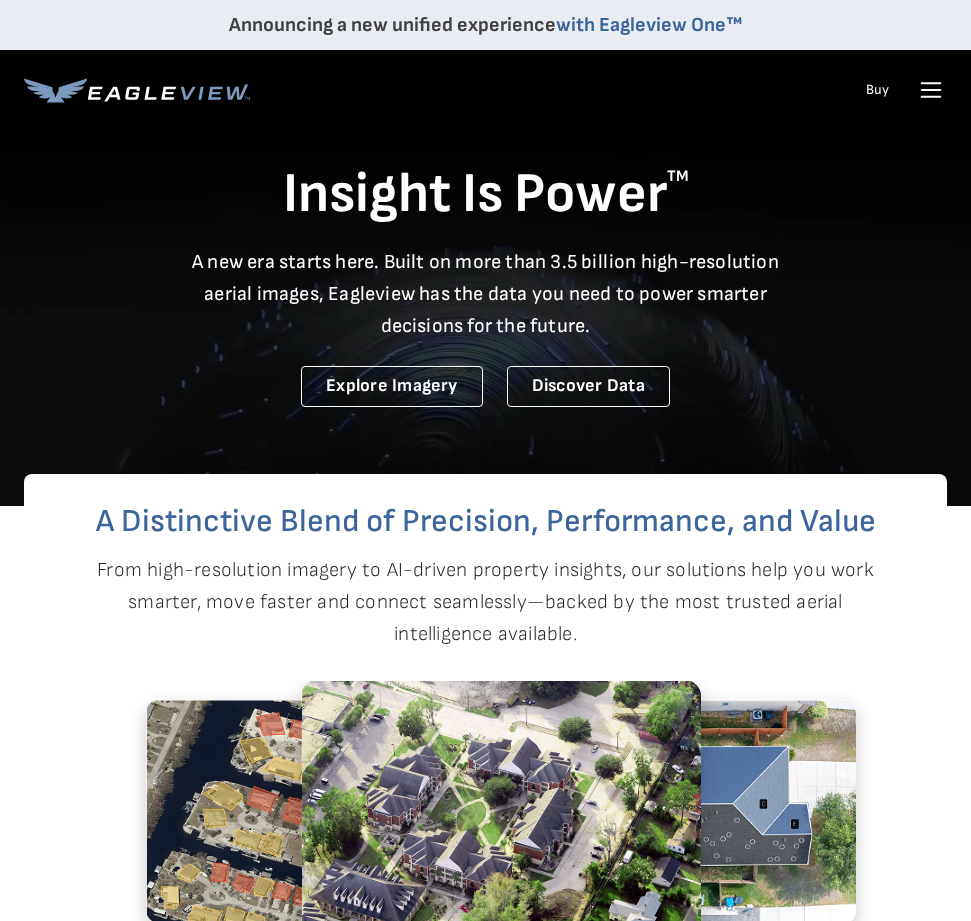 scroll, scrollTop: 0, scrollLeft: 0, axis: both 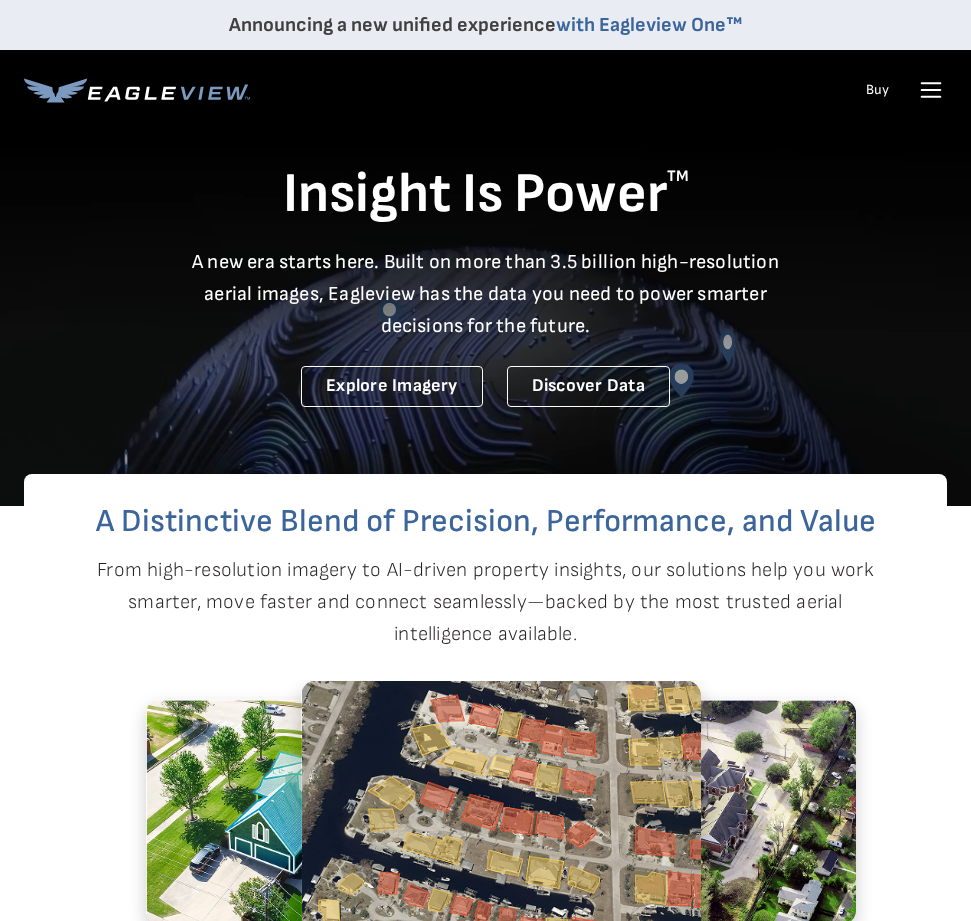 click 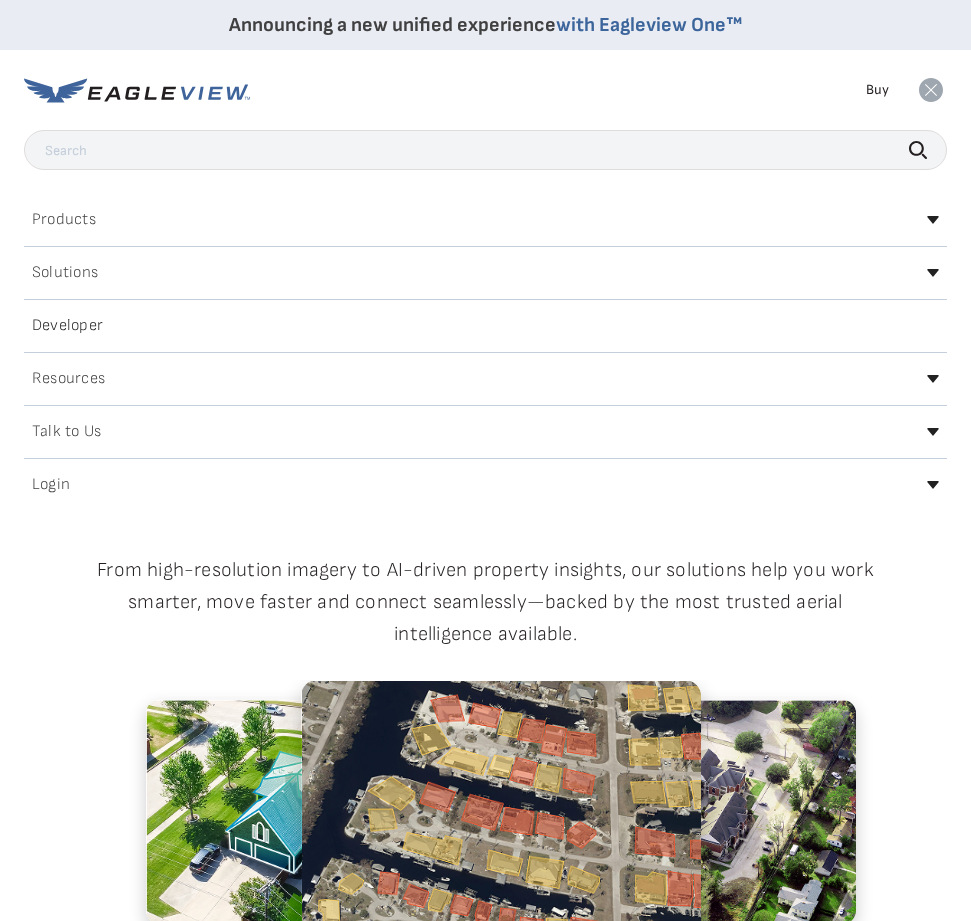 click on "Login" at bounding box center [51, 485] 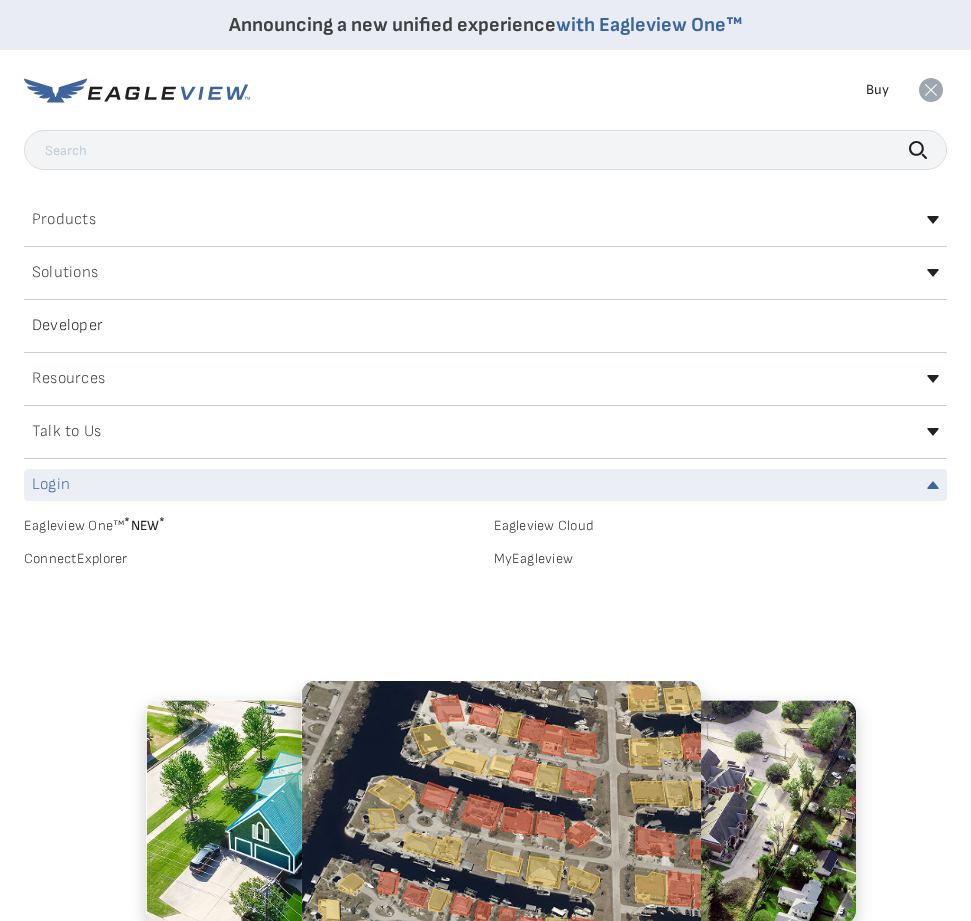 click on "Login" at bounding box center (485, 485) 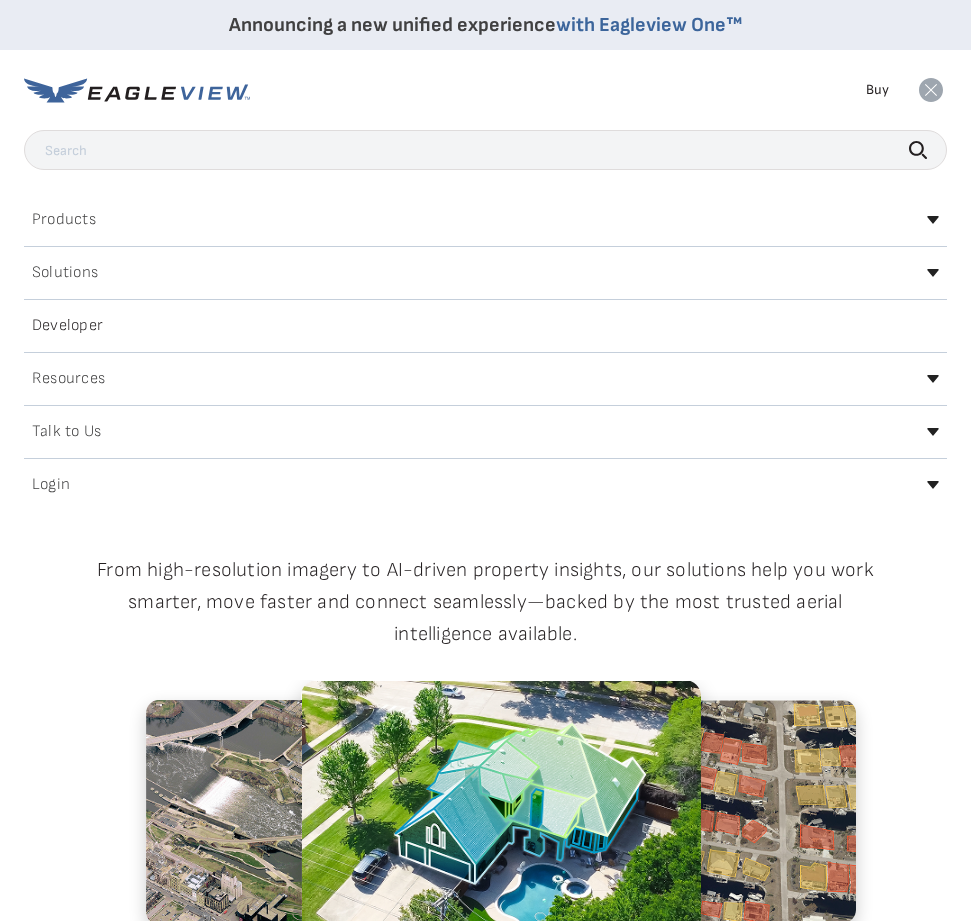 click on "Login" at bounding box center (51, 485) 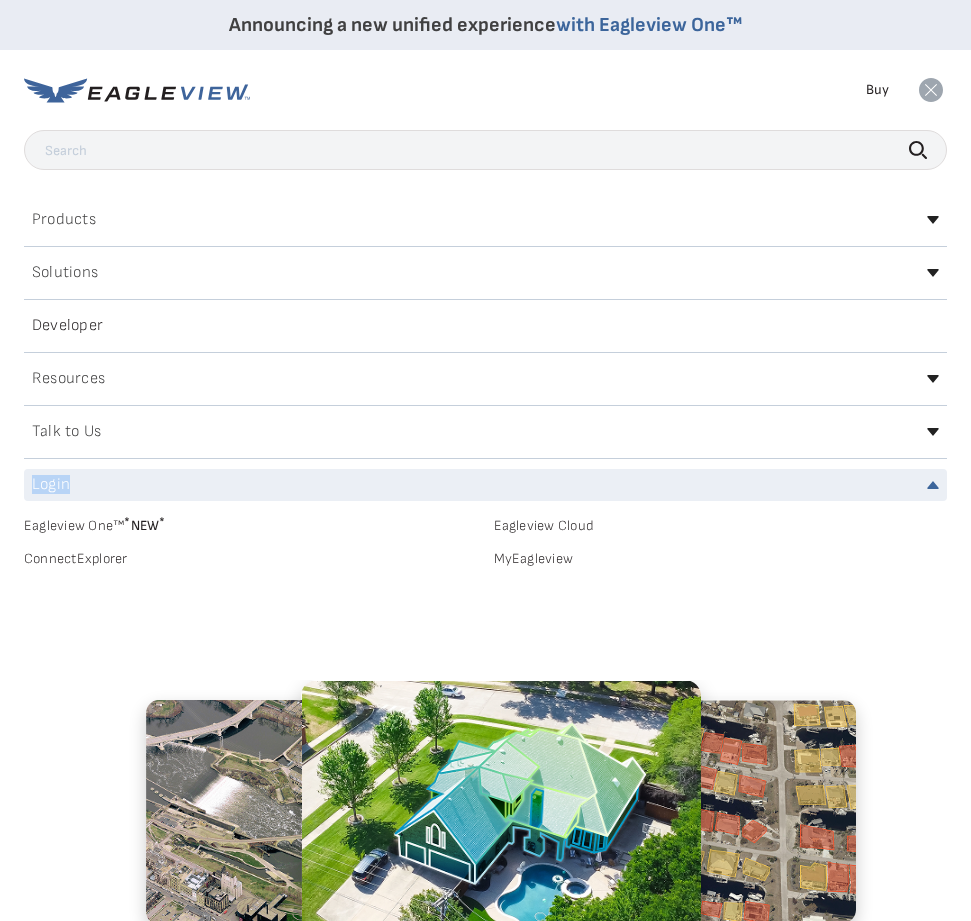 click on "Login" at bounding box center (51, 485) 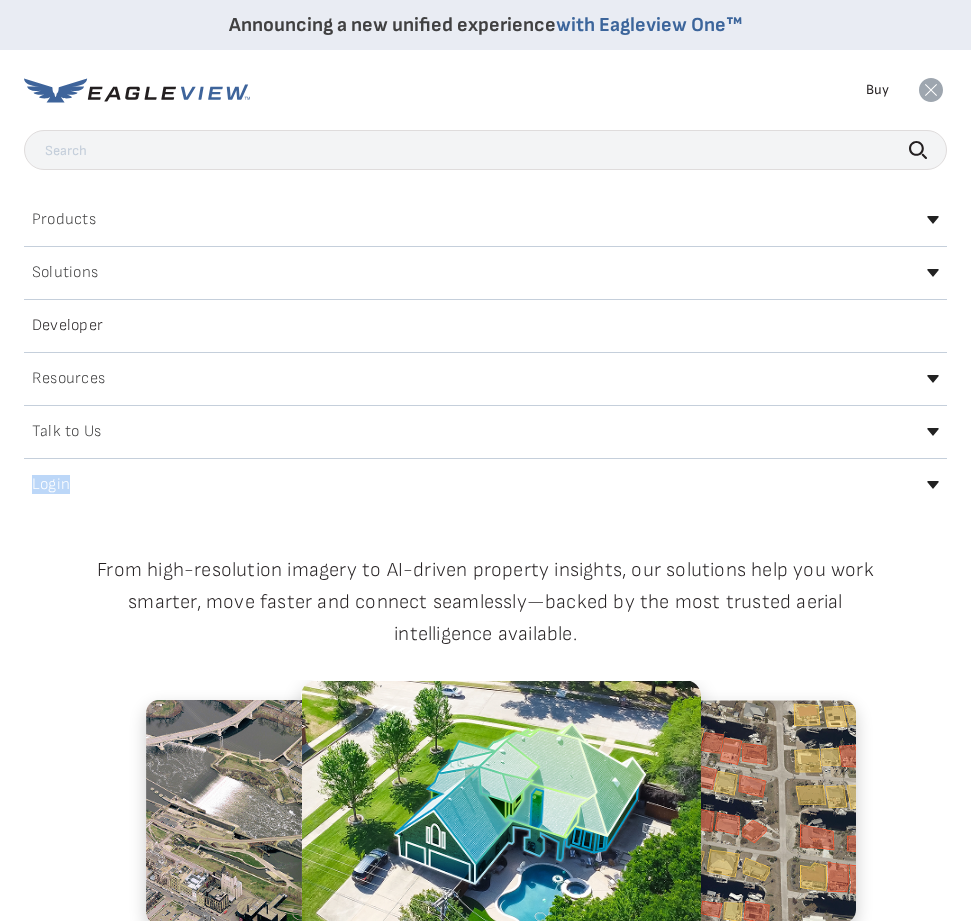 click on "Login" at bounding box center (51, 485) 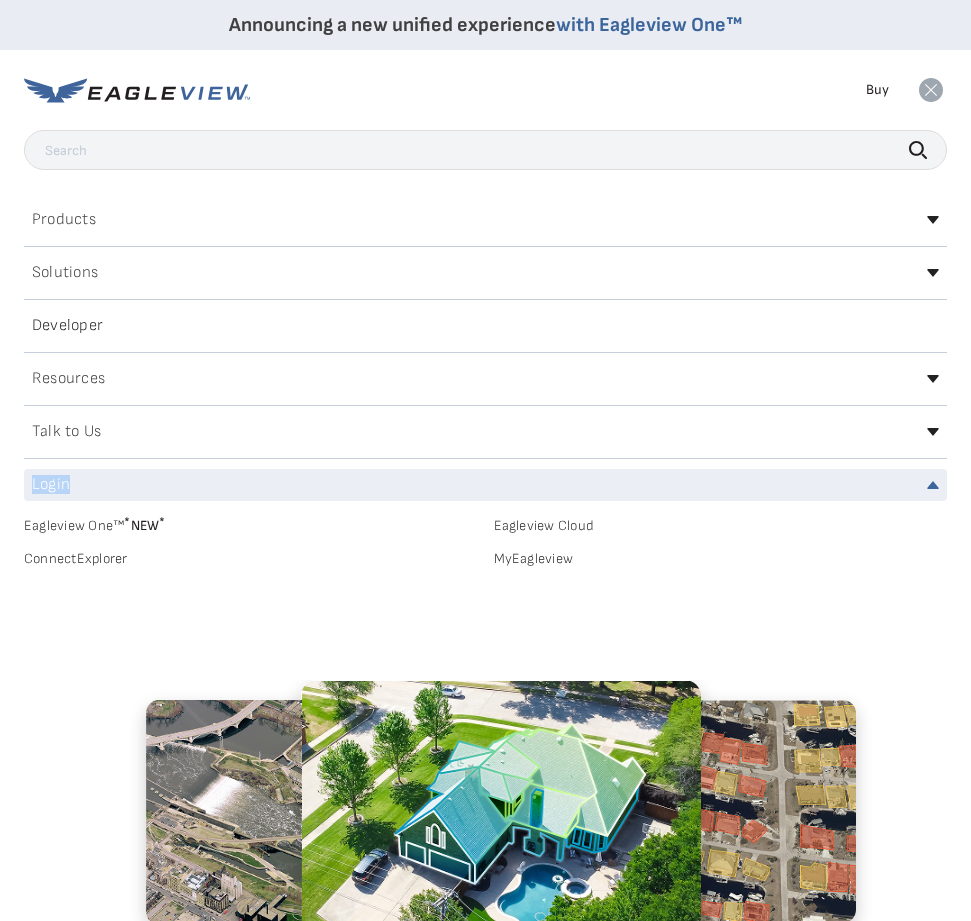 click on "Login" at bounding box center [51, 485] 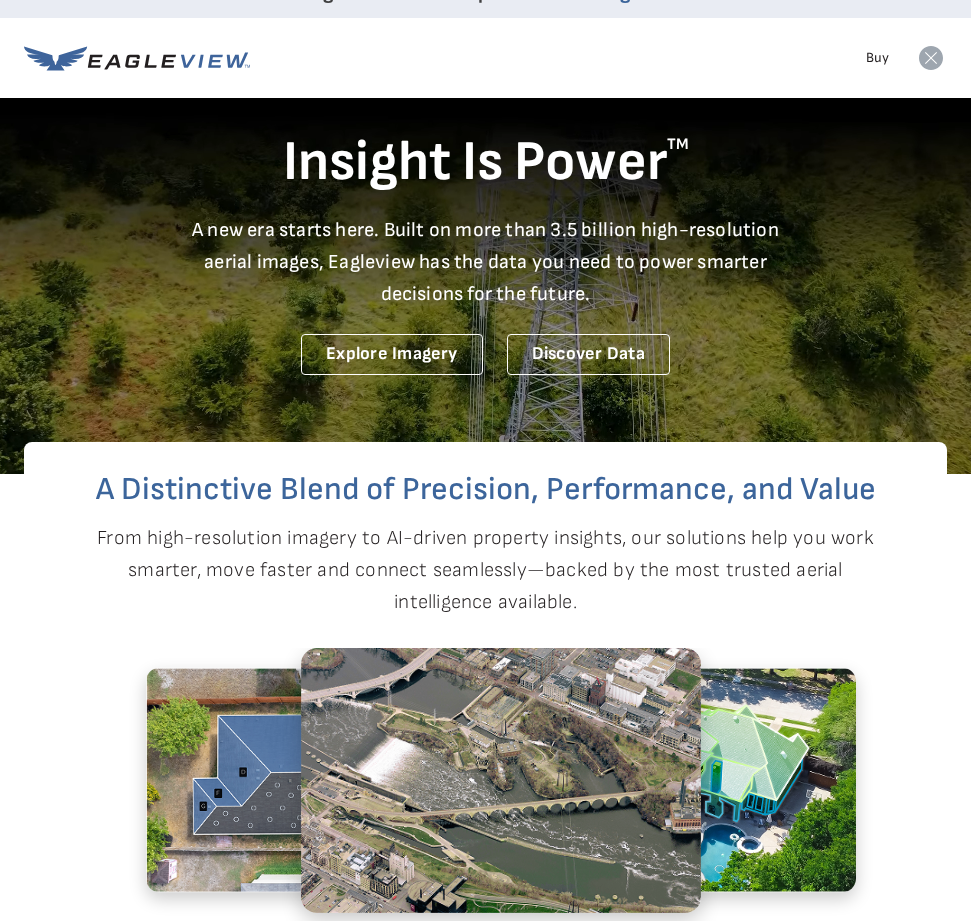 scroll, scrollTop: 0, scrollLeft: 0, axis: both 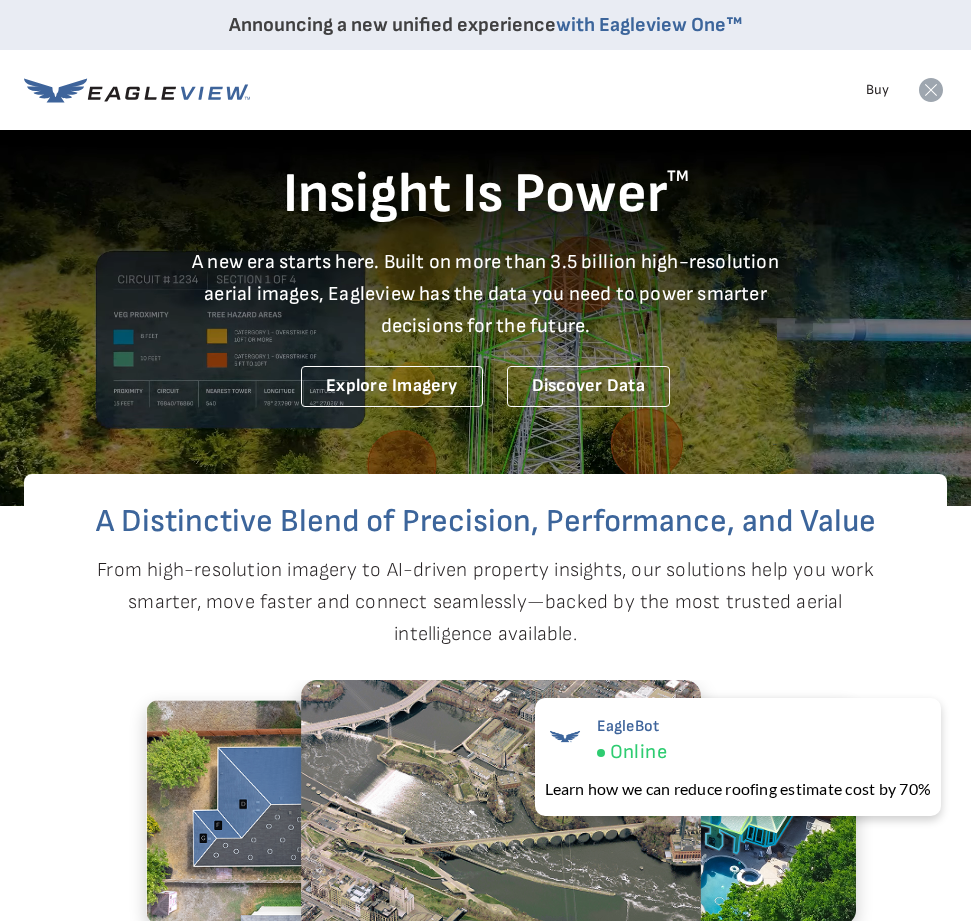 click on "Buy" at bounding box center (877, 90) 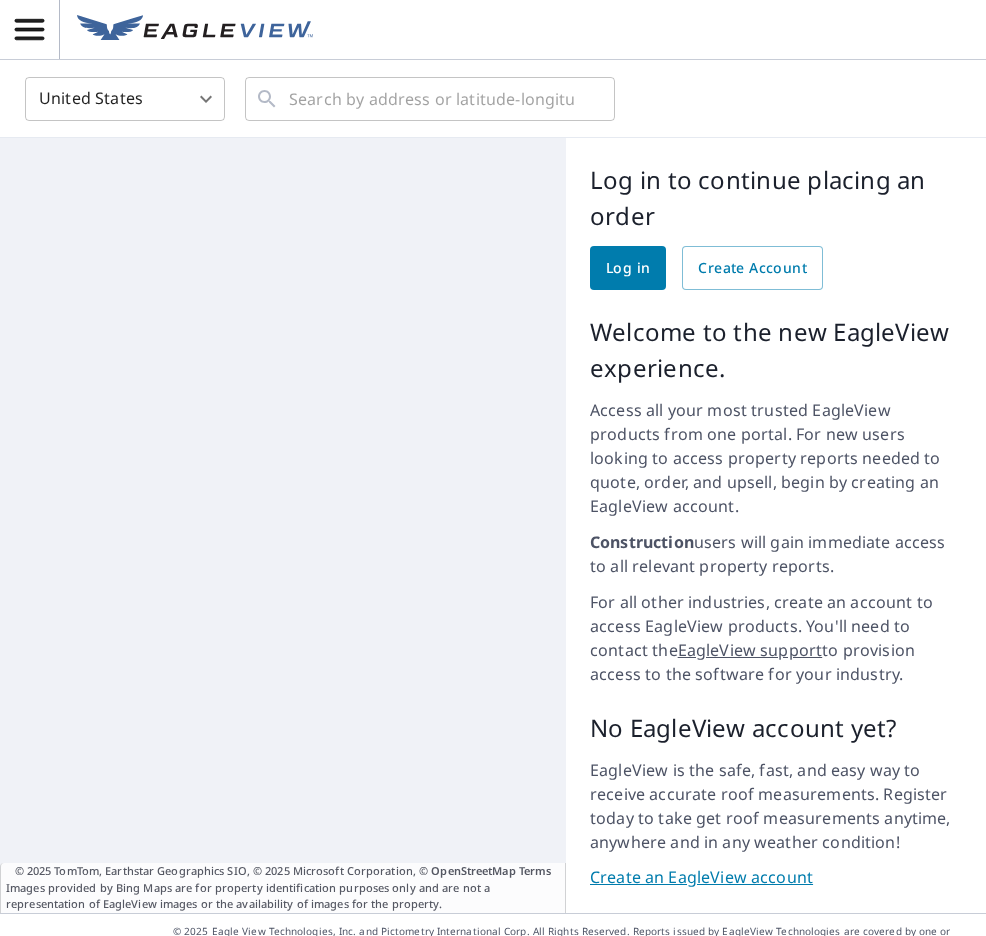 scroll, scrollTop: 0, scrollLeft: 0, axis: both 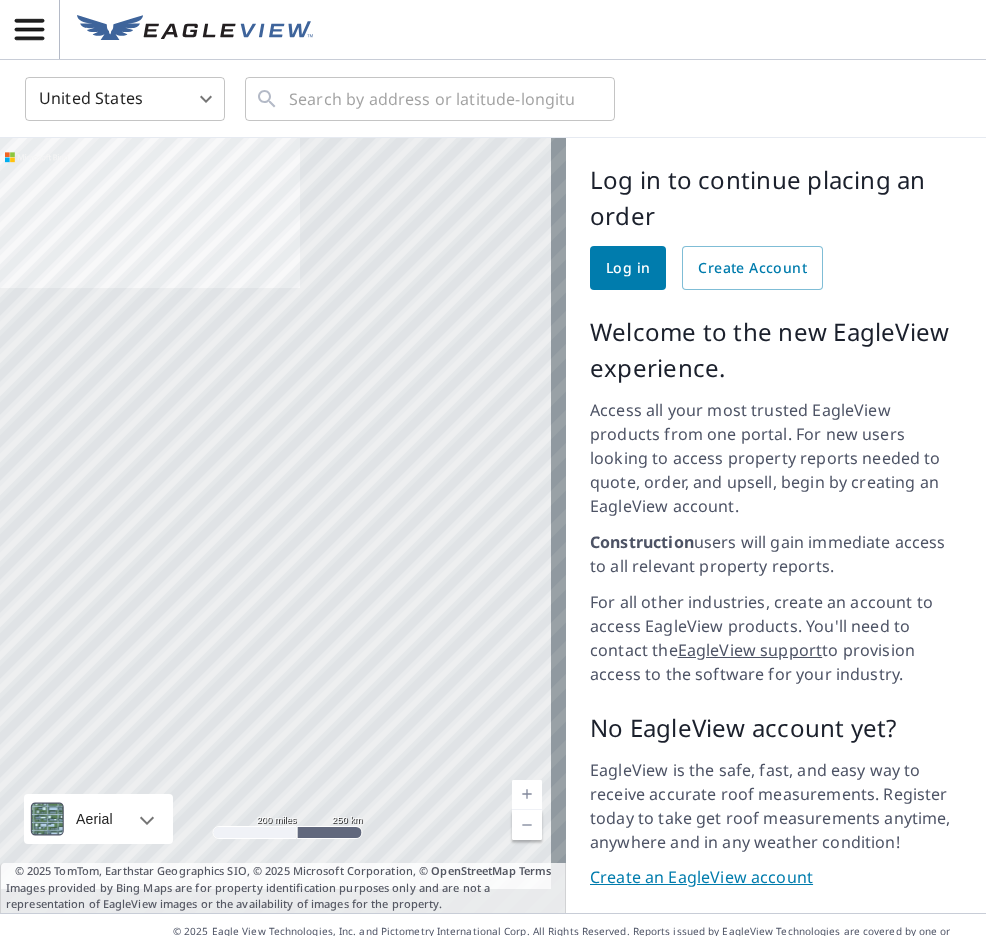 click on "Log in" at bounding box center (628, 268) 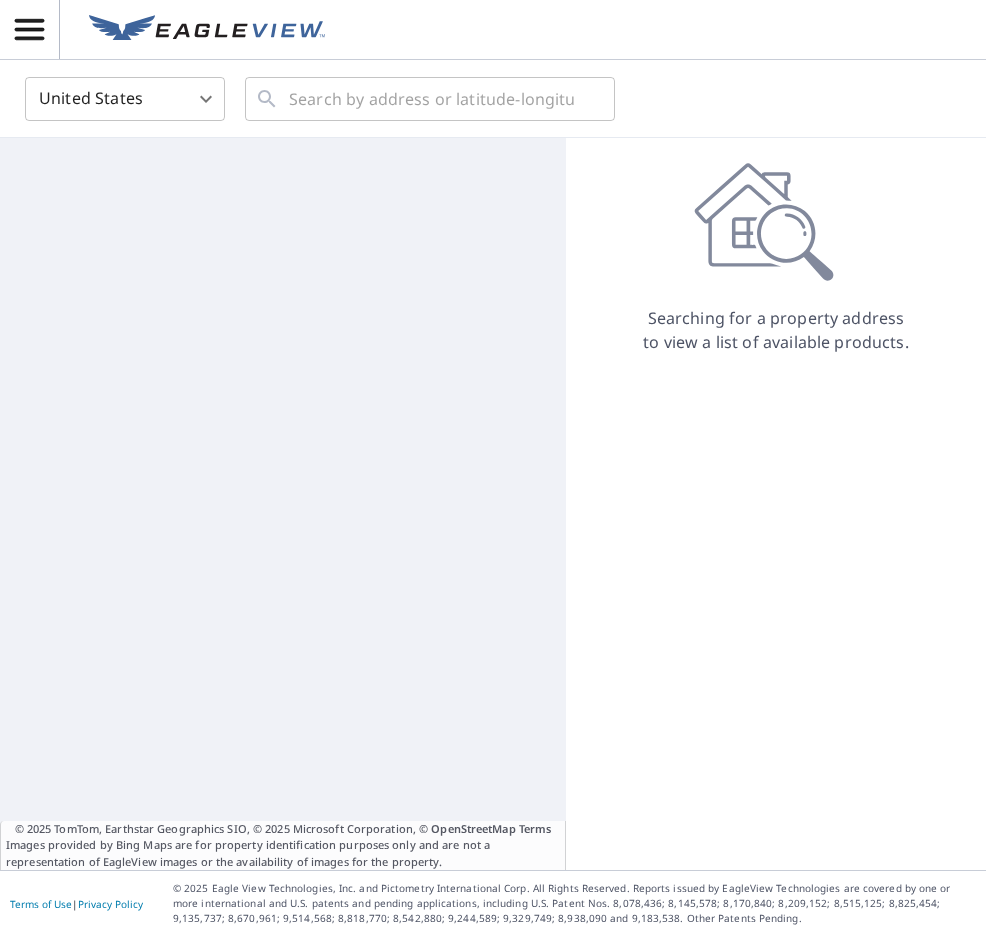 scroll, scrollTop: 0, scrollLeft: 0, axis: both 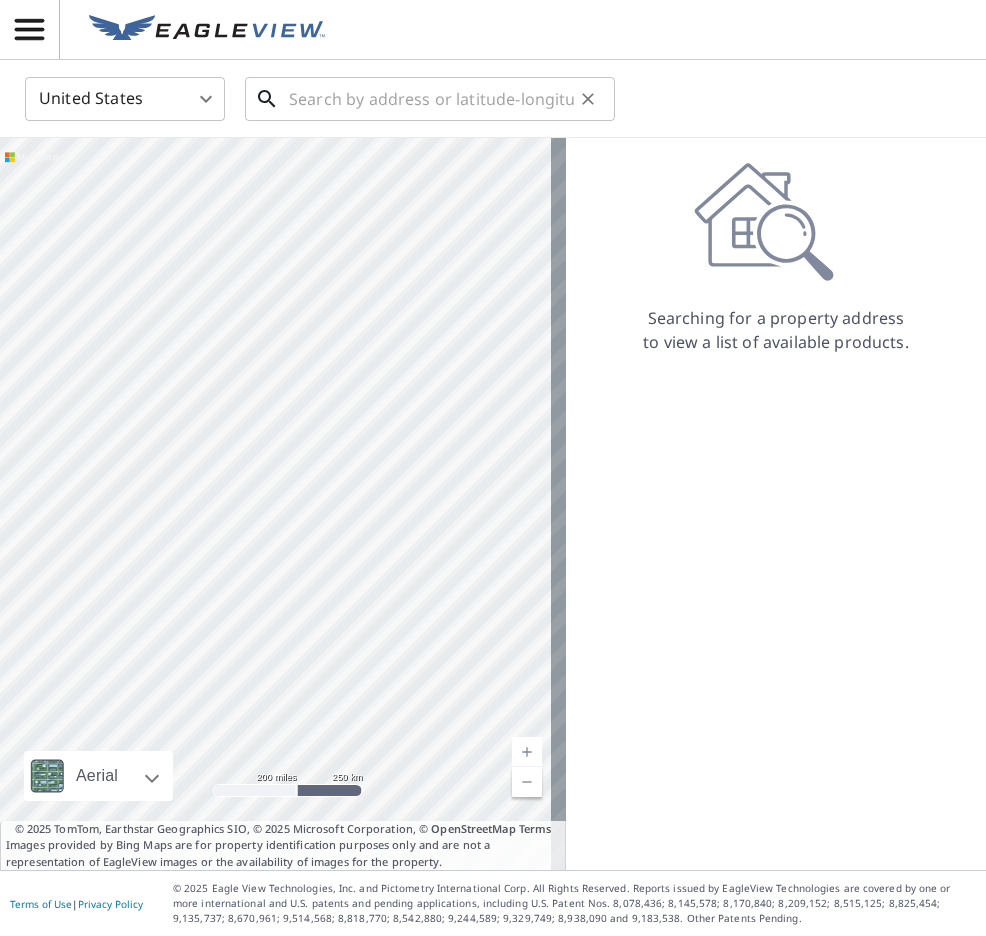 click at bounding box center (431, 99) 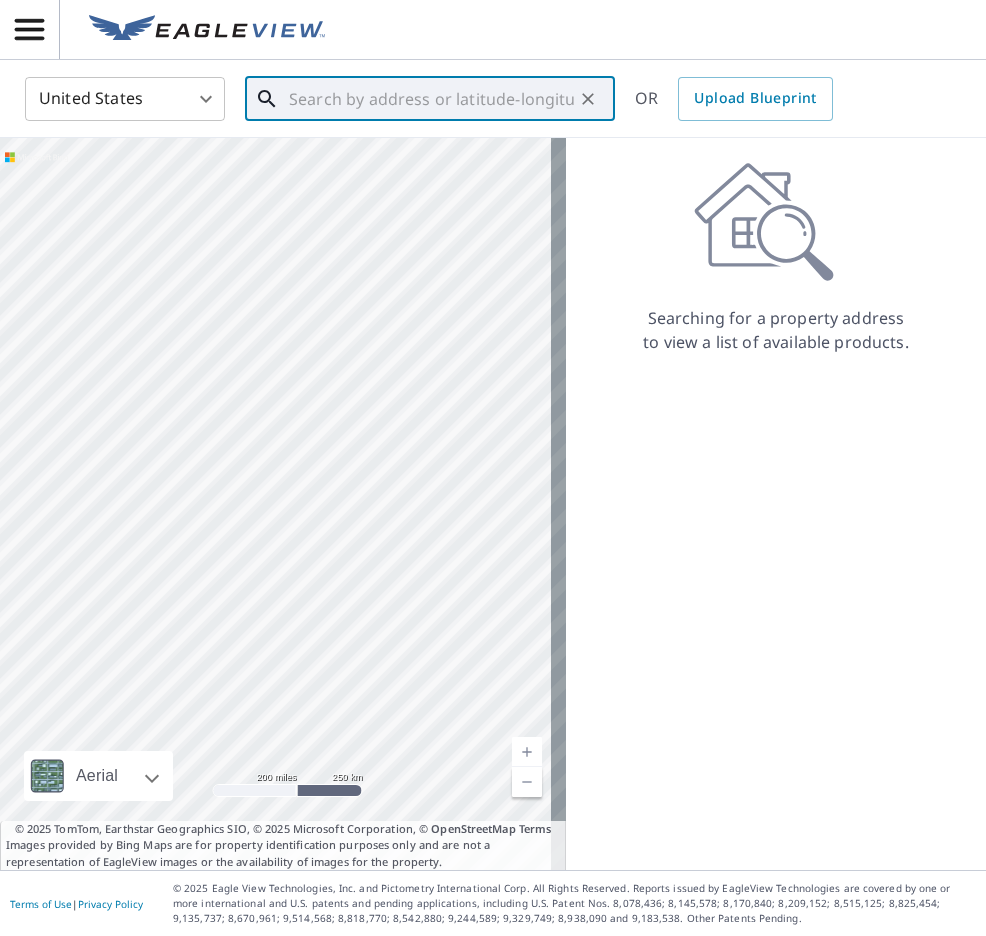 click at bounding box center [431, 99] 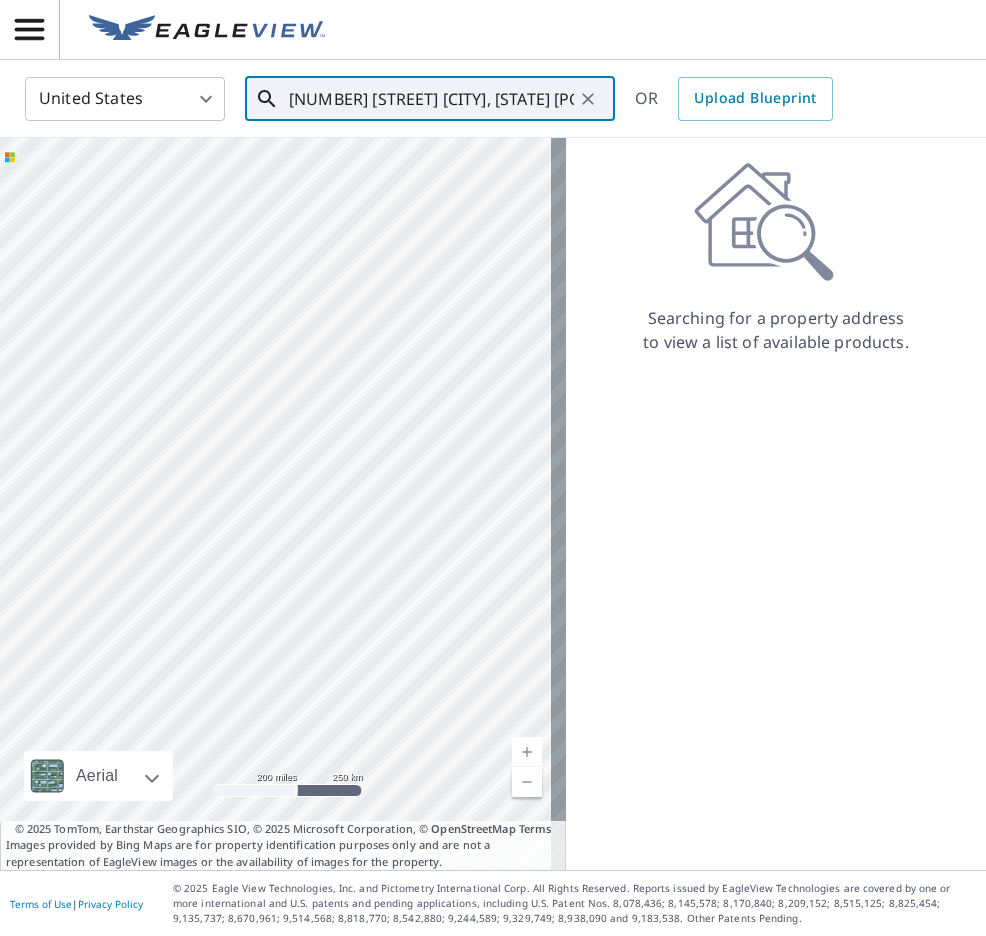 scroll, scrollTop: 0, scrollLeft: 21, axis: horizontal 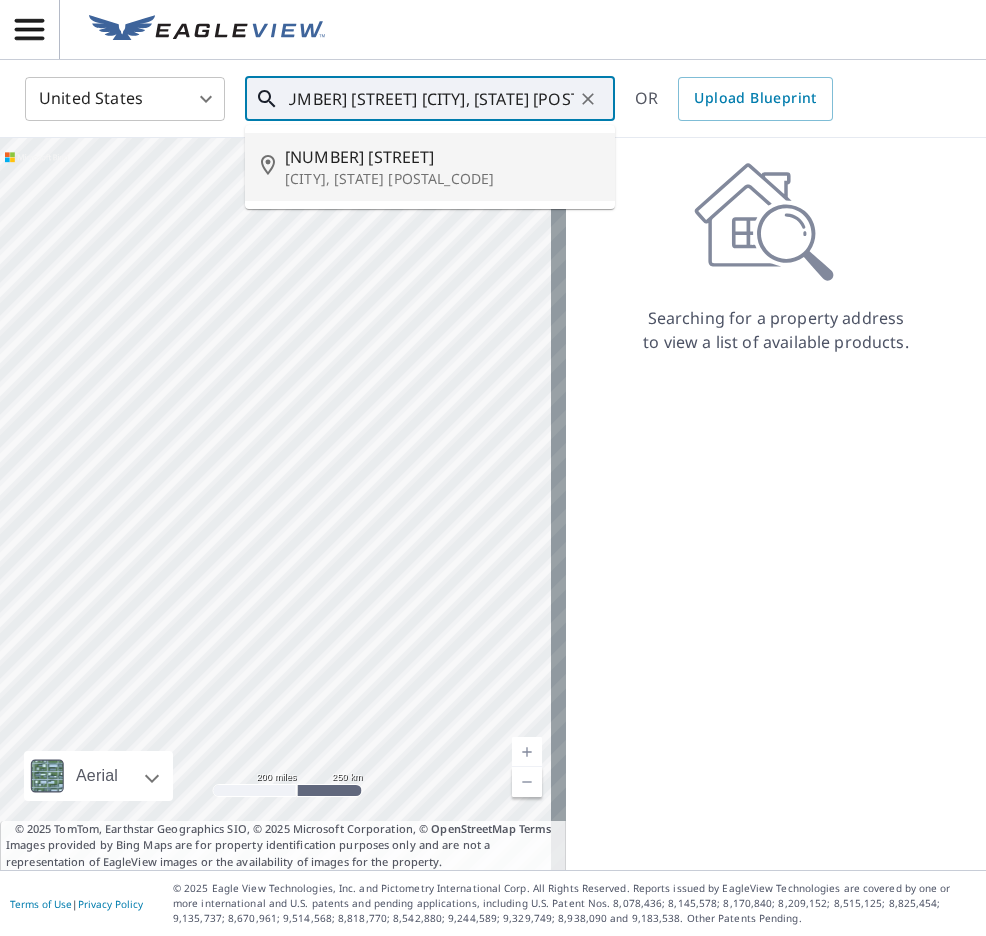 click on "[NUMBER] [STREET]" at bounding box center [442, 157] 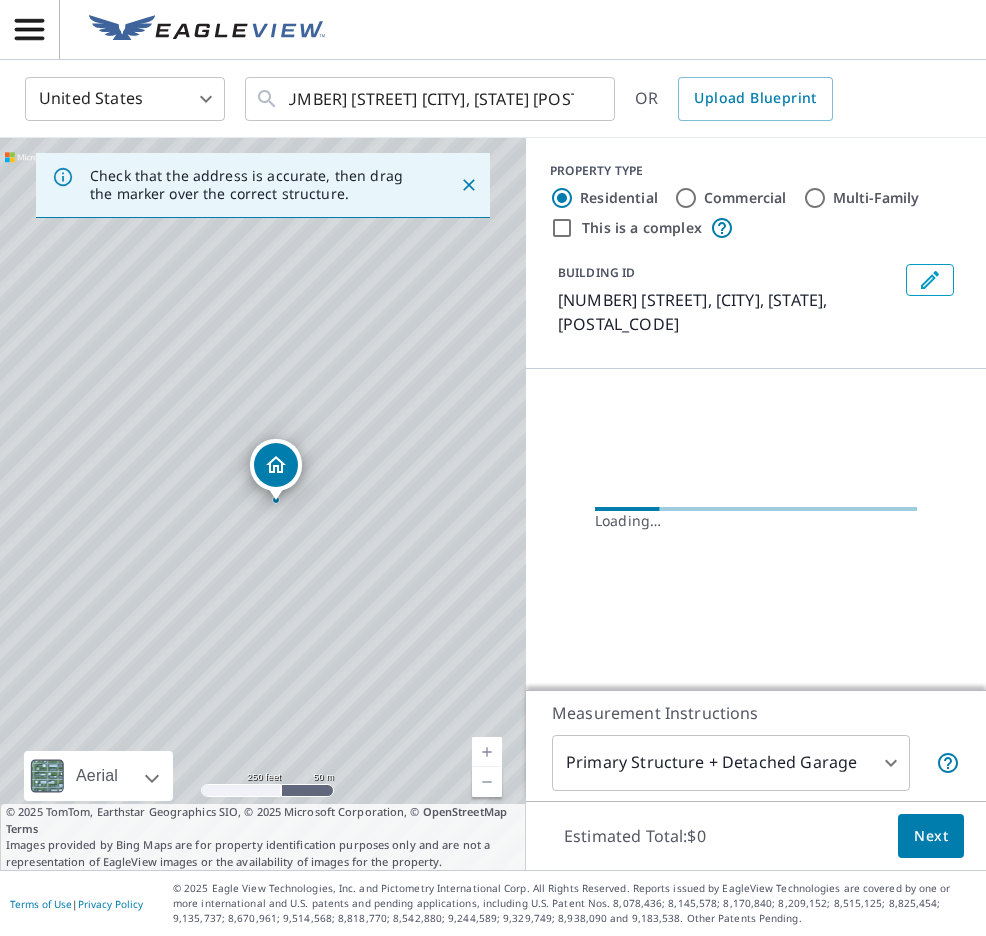 scroll, scrollTop: 0, scrollLeft: 0, axis: both 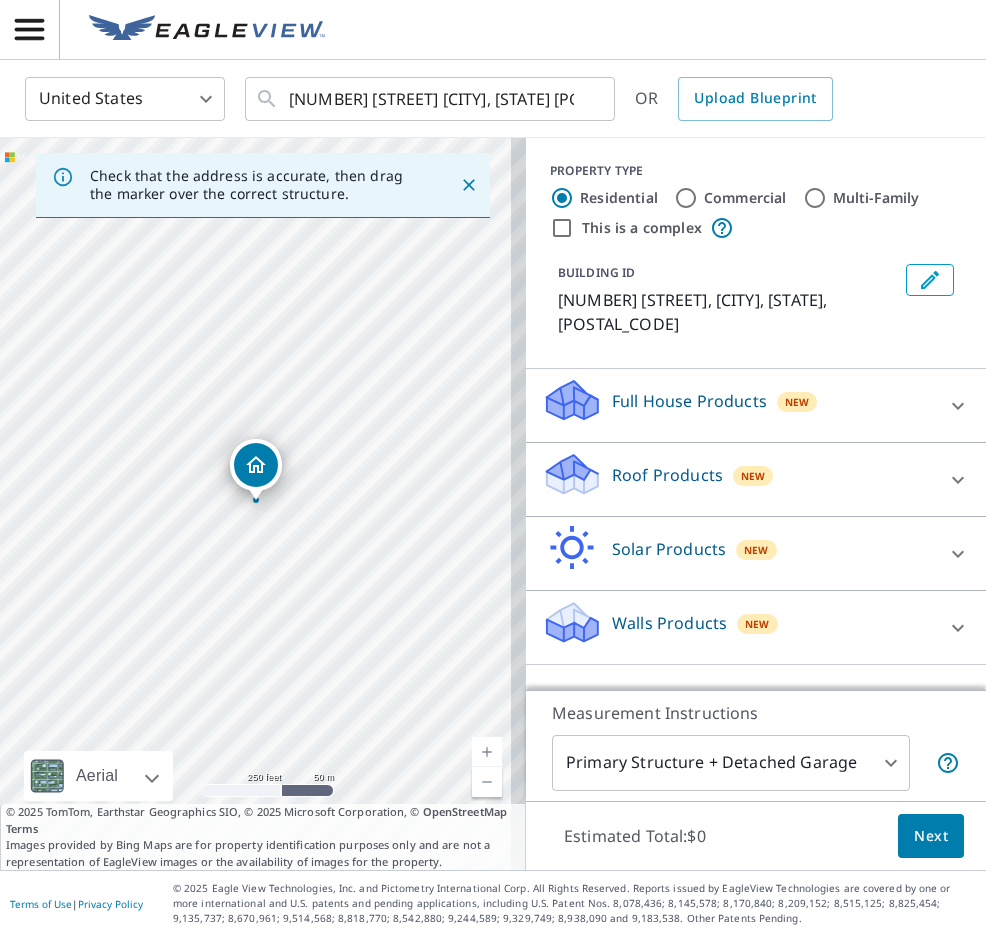 click on "Roof Products" at bounding box center [667, 475] 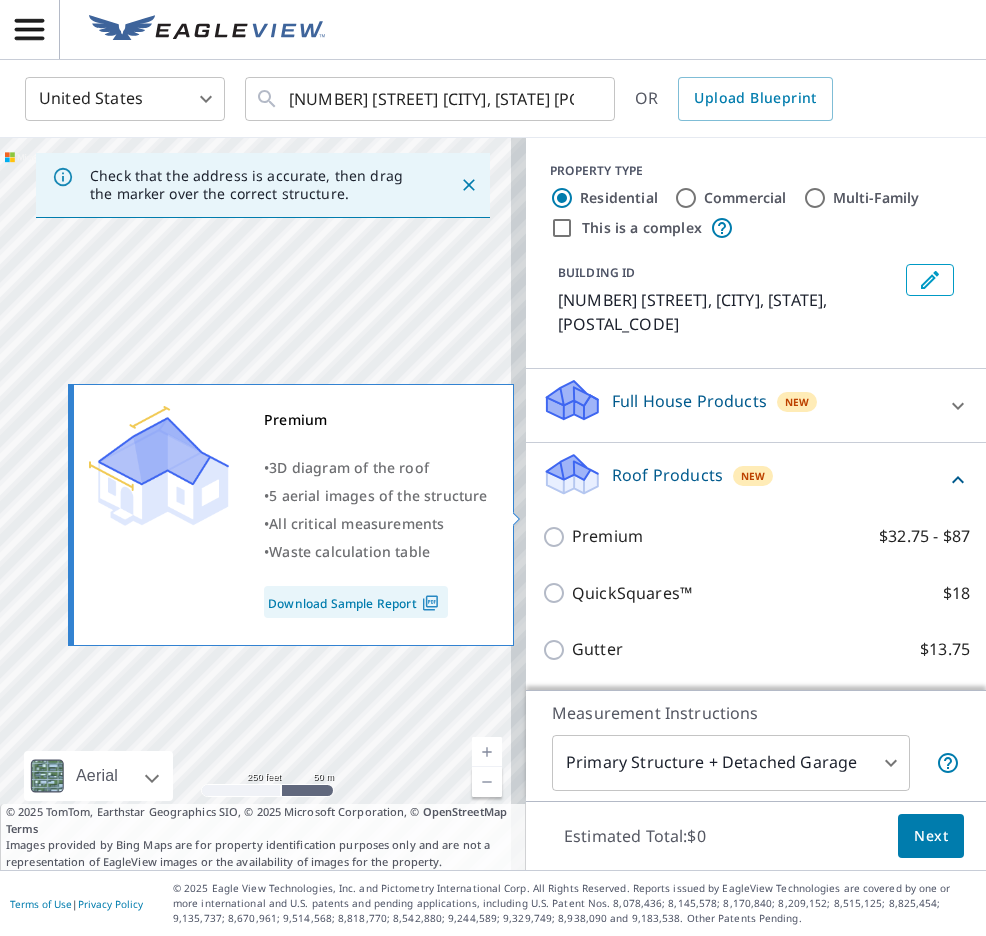 click on "Premium $32.75 - $87" at bounding box center (557, 537) 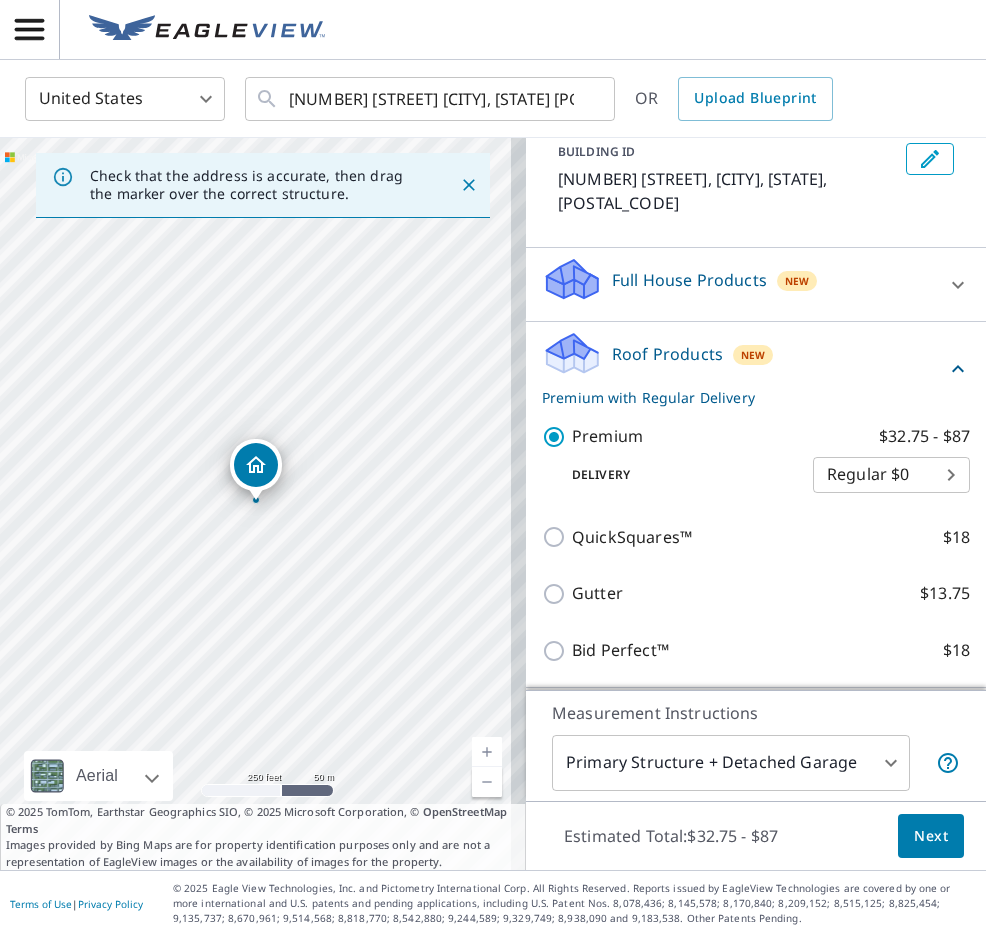 scroll, scrollTop: 243, scrollLeft: 0, axis: vertical 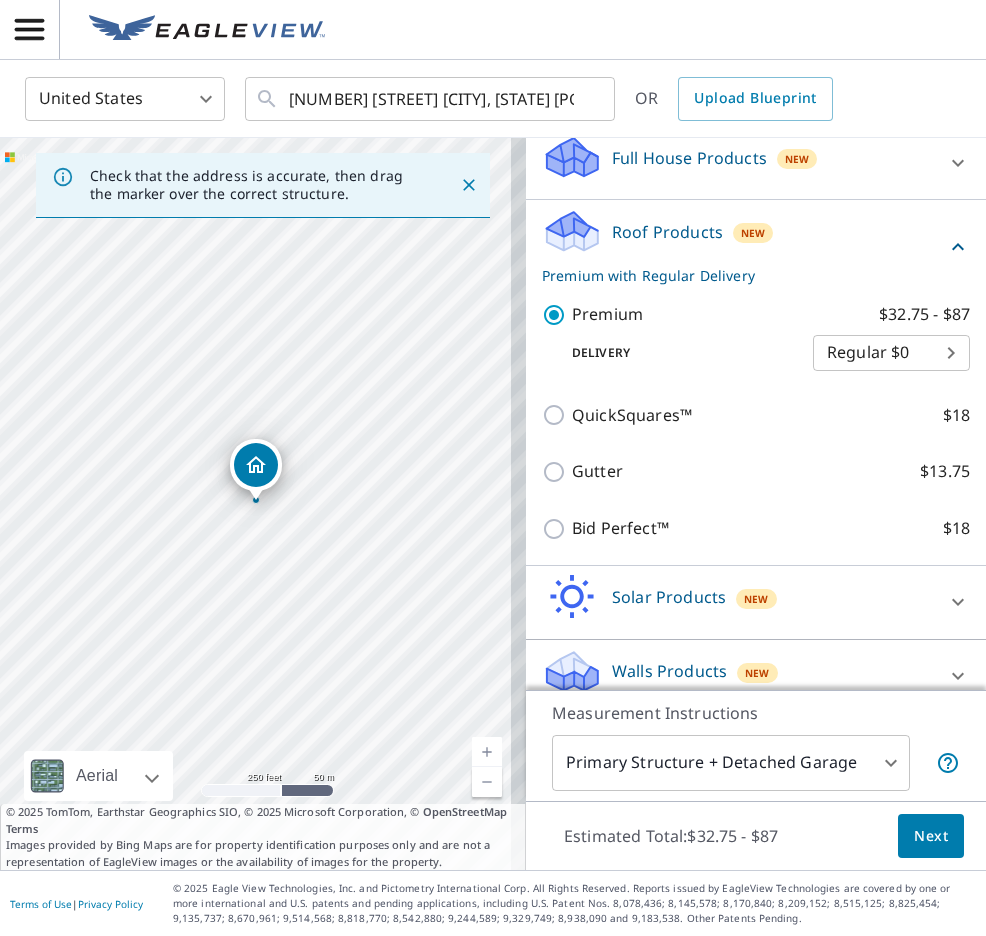click on "Next" at bounding box center (931, 836) 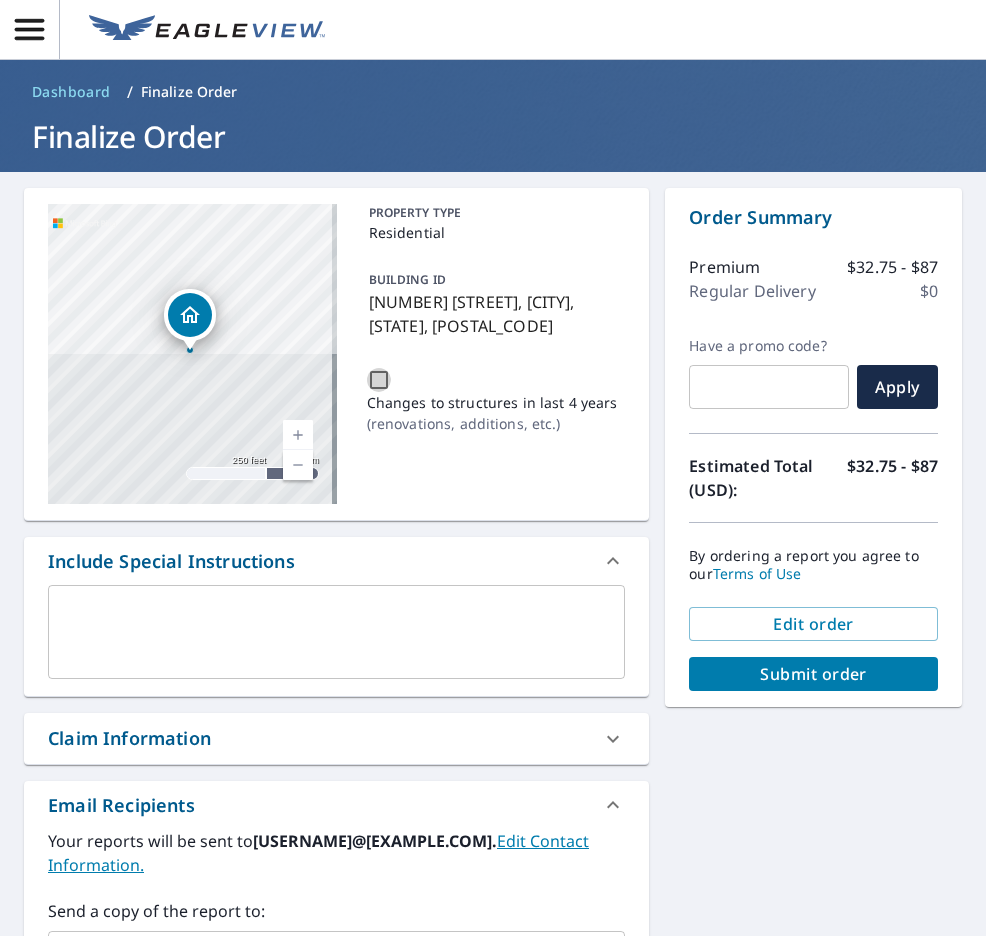 click on "Changes to structures in last 4 years ( renovations, additions, etc. )" at bounding box center (379, 380) 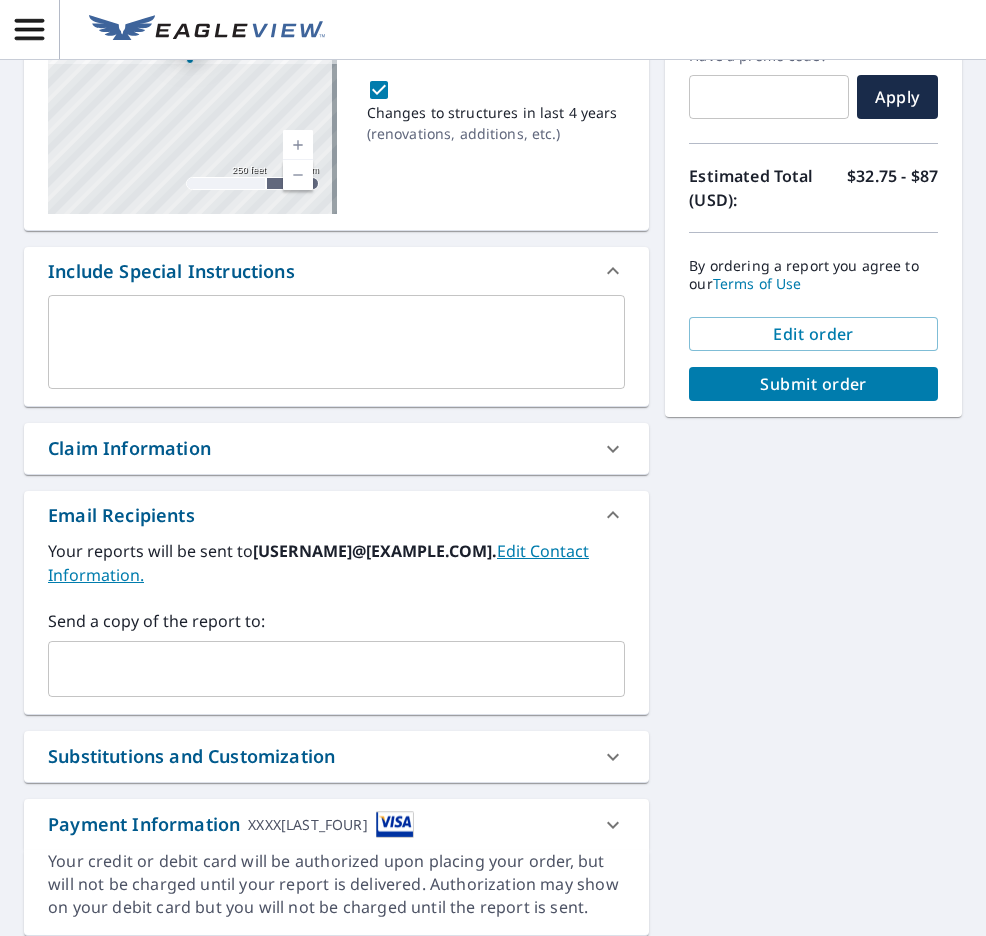 scroll, scrollTop: 300, scrollLeft: 0, axis: vertical 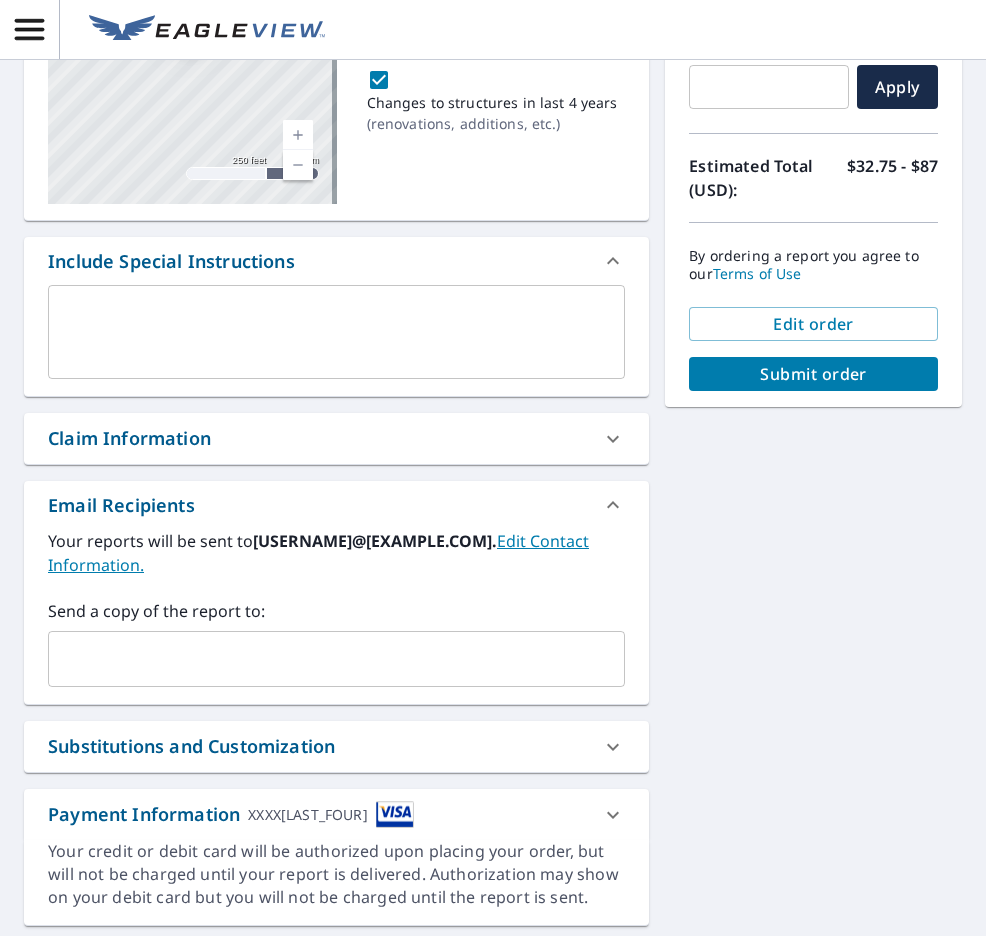 click at bounding box center (321, 659) 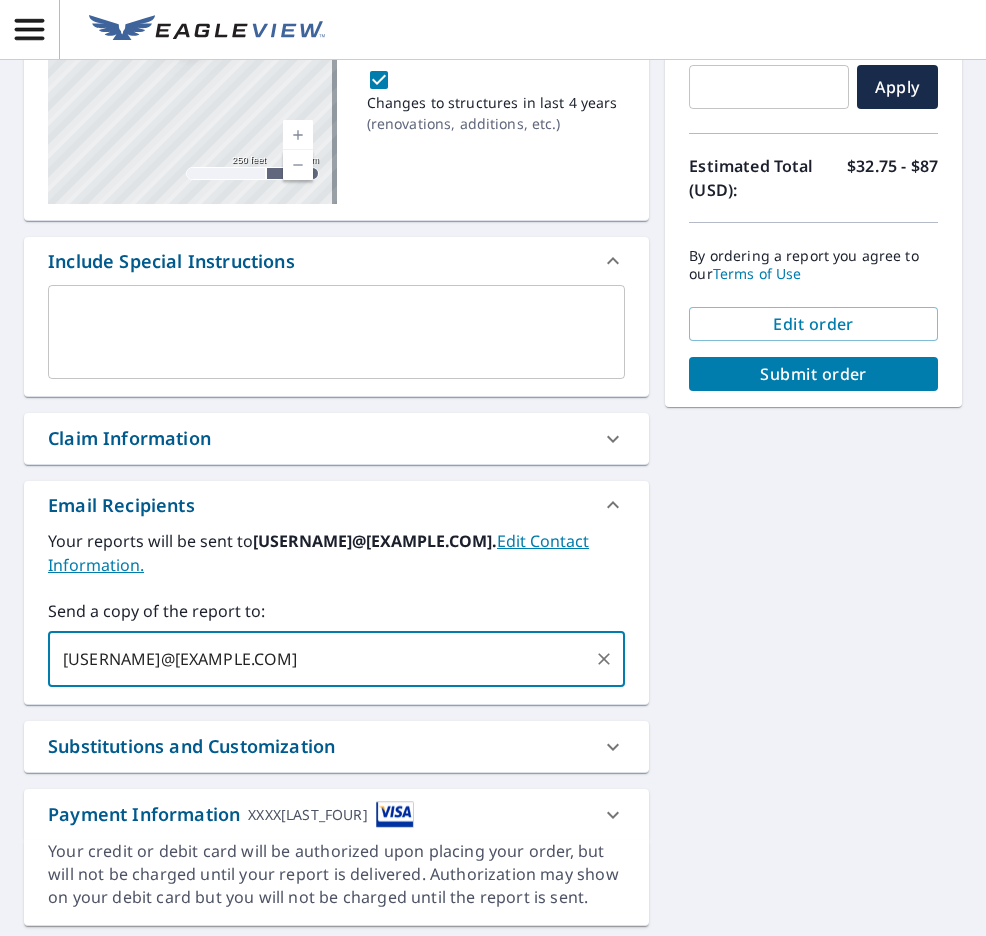 scroll, scrollTop: 372, scrollLeft: 0, axis: vertical 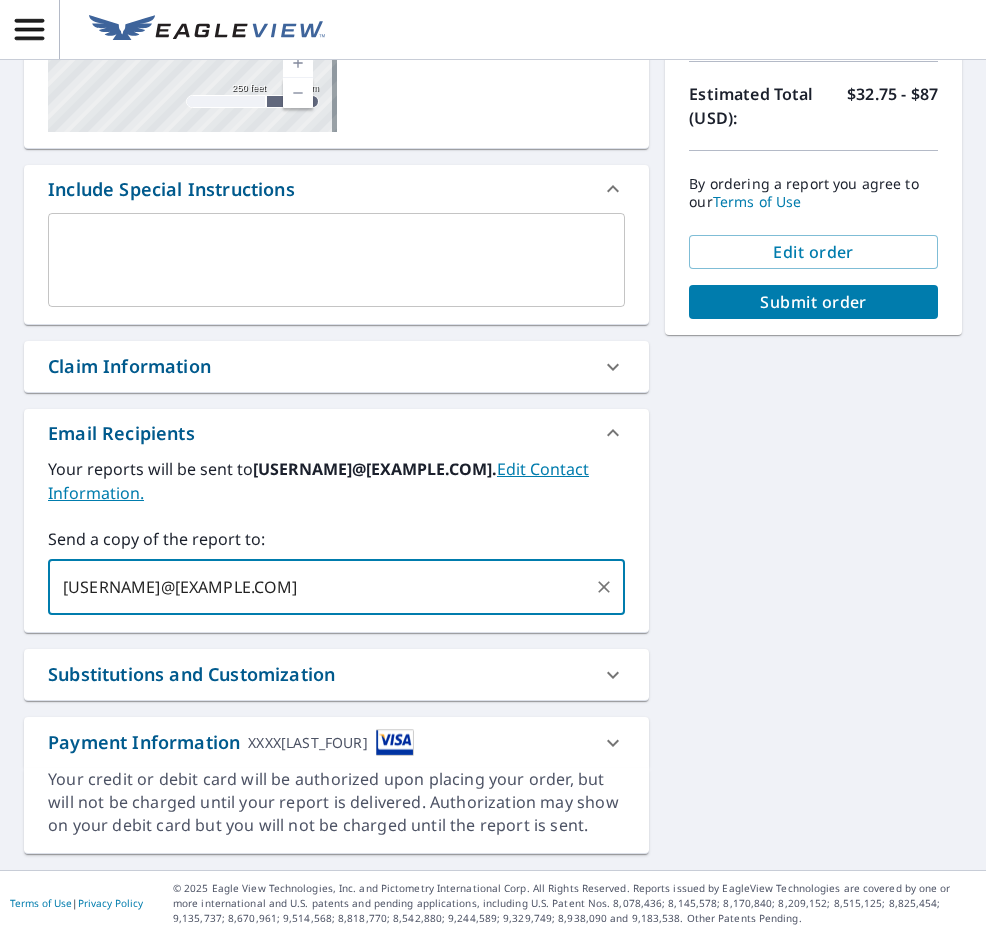 type on "kyleeagle247@gmail.com" 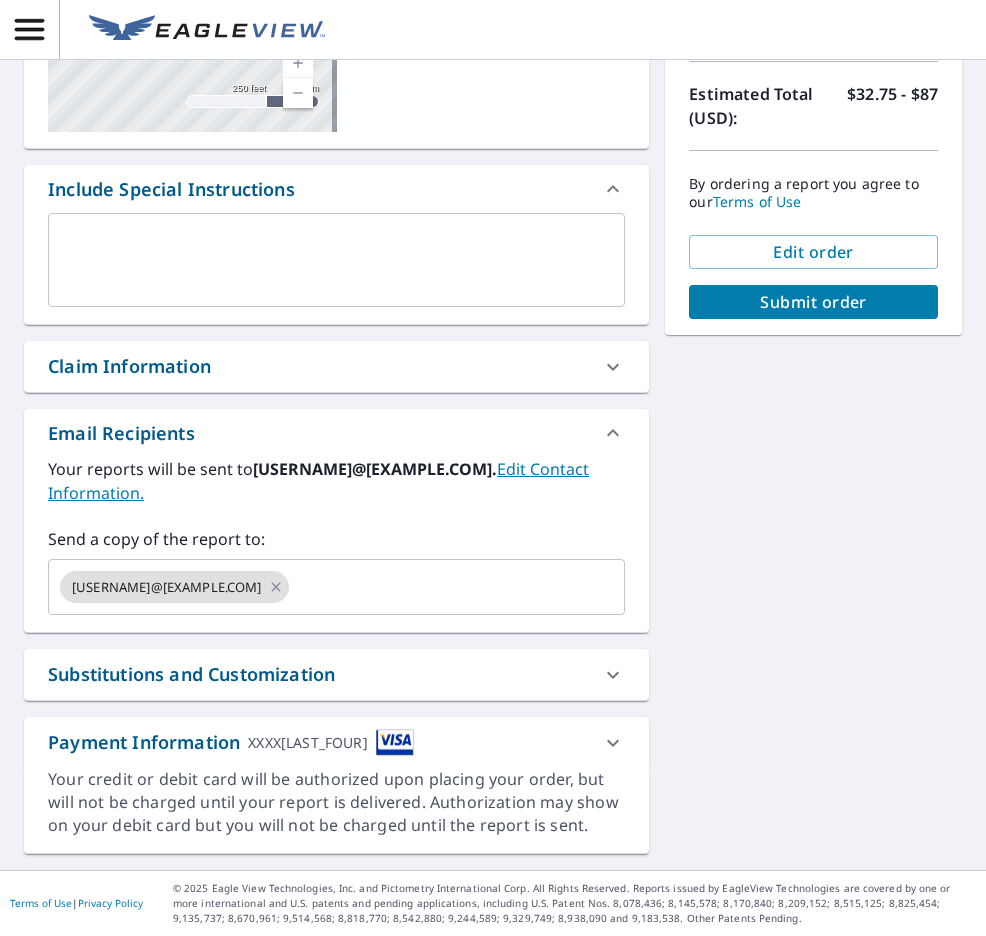 click on "Substitutions and Customization" at bounding box center [318, 674] 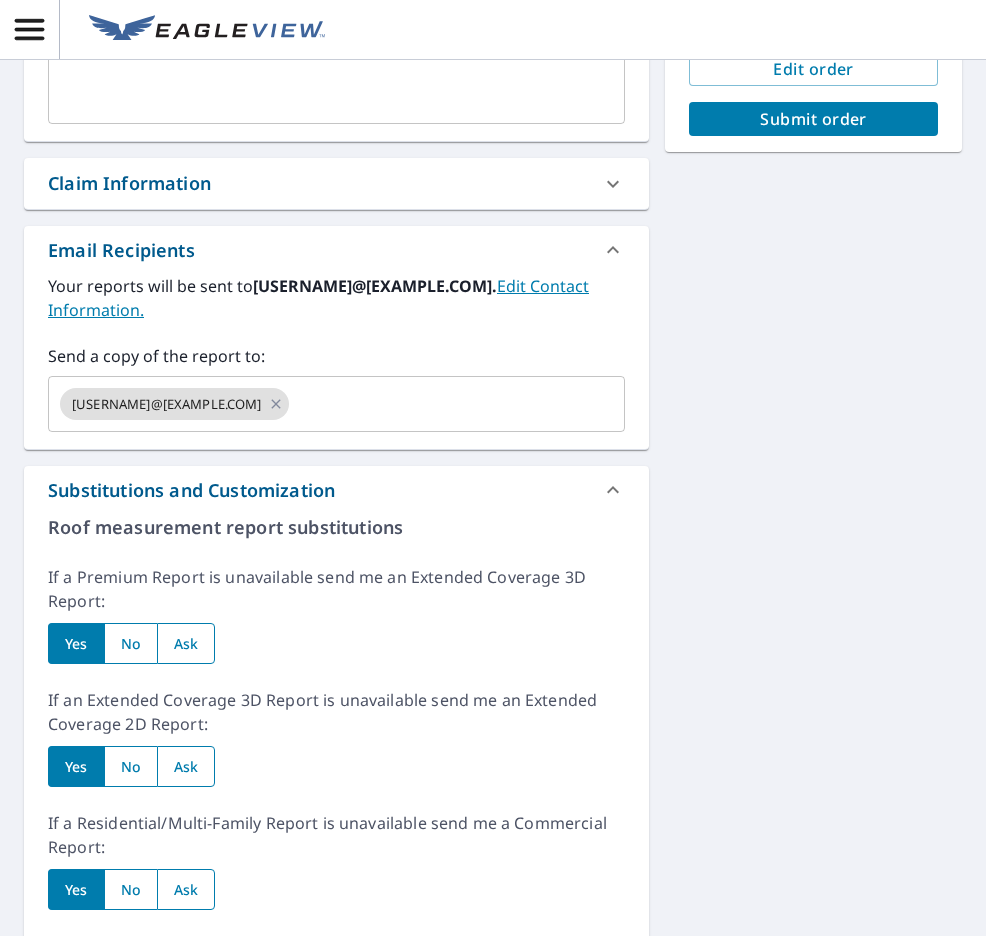 scroll, scrollTop: 55, scrollLeft: 0, axis: vertical 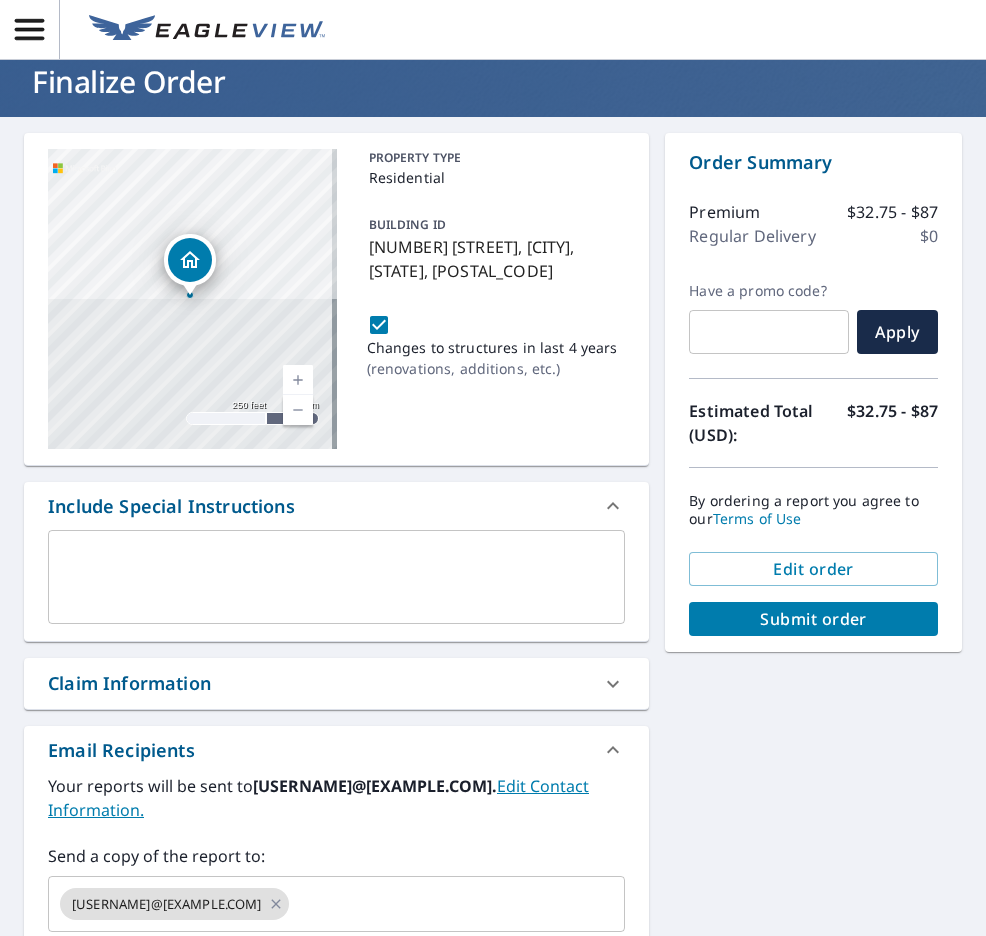 click at bounding box center (336, 577) 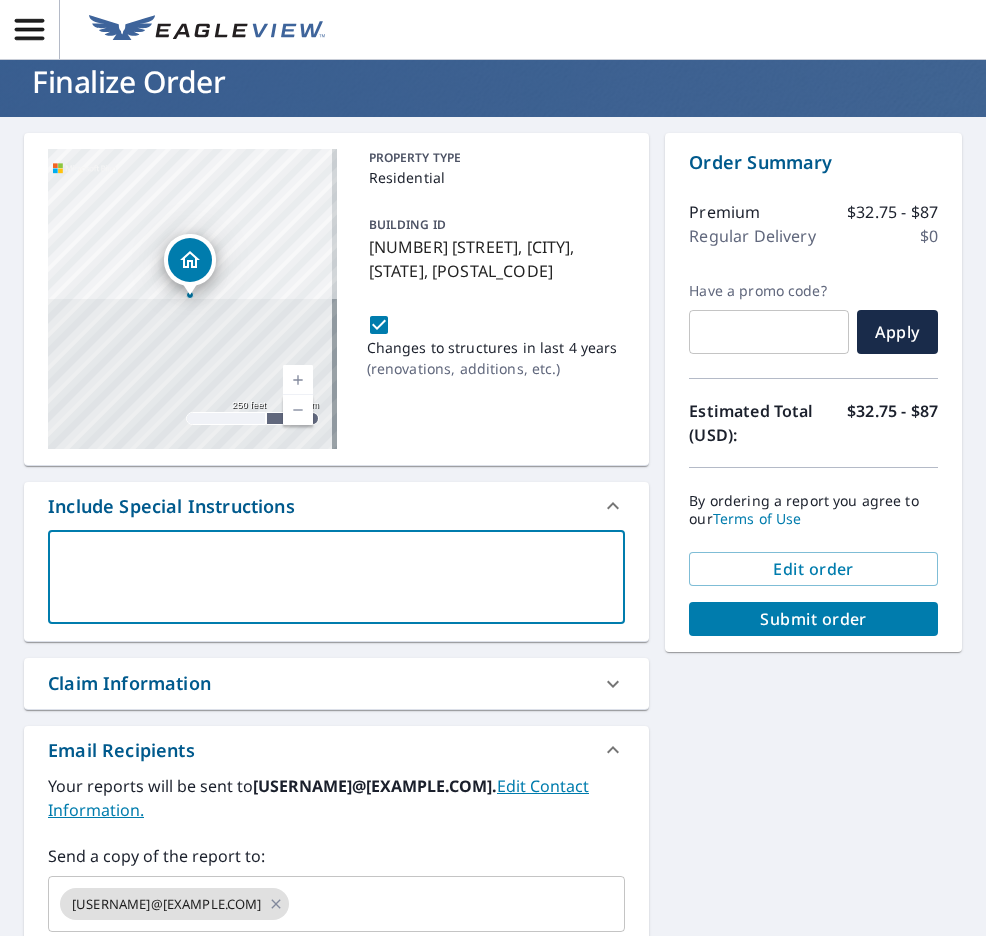 click on "Claim Information" at bounding box center (318, 683) 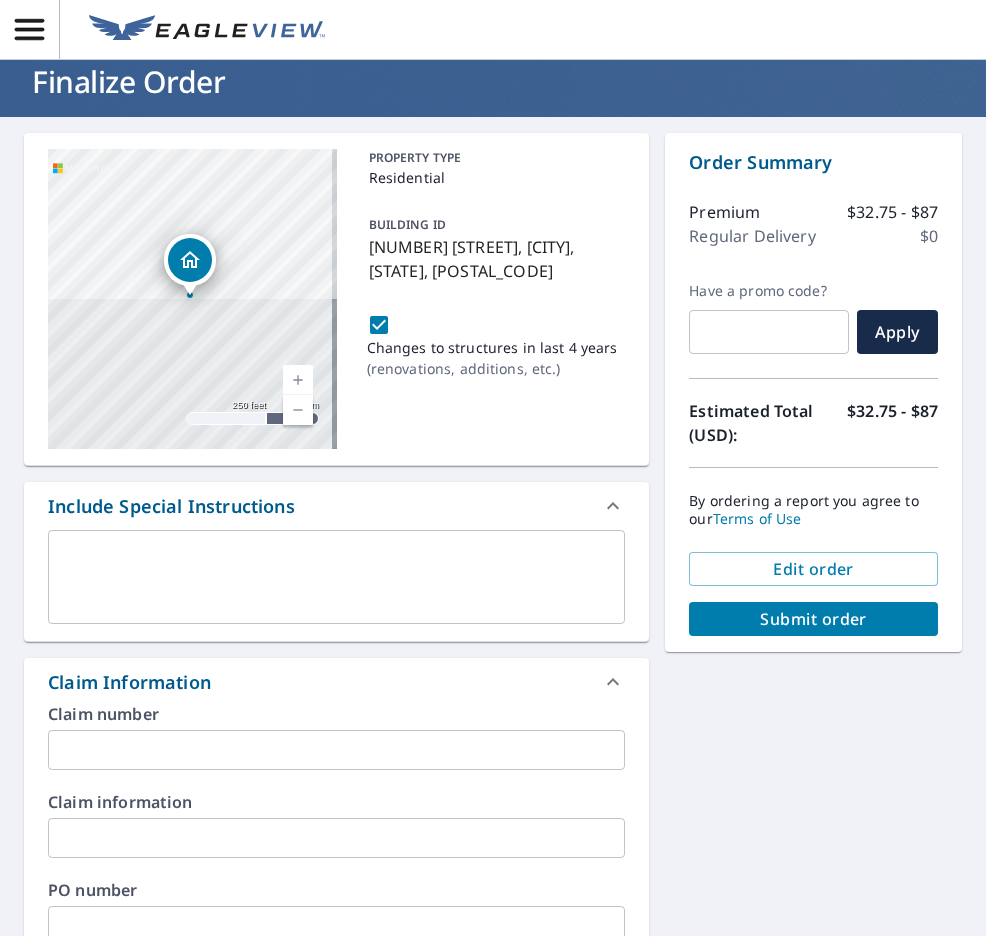 click at bounding box center (336, 750) 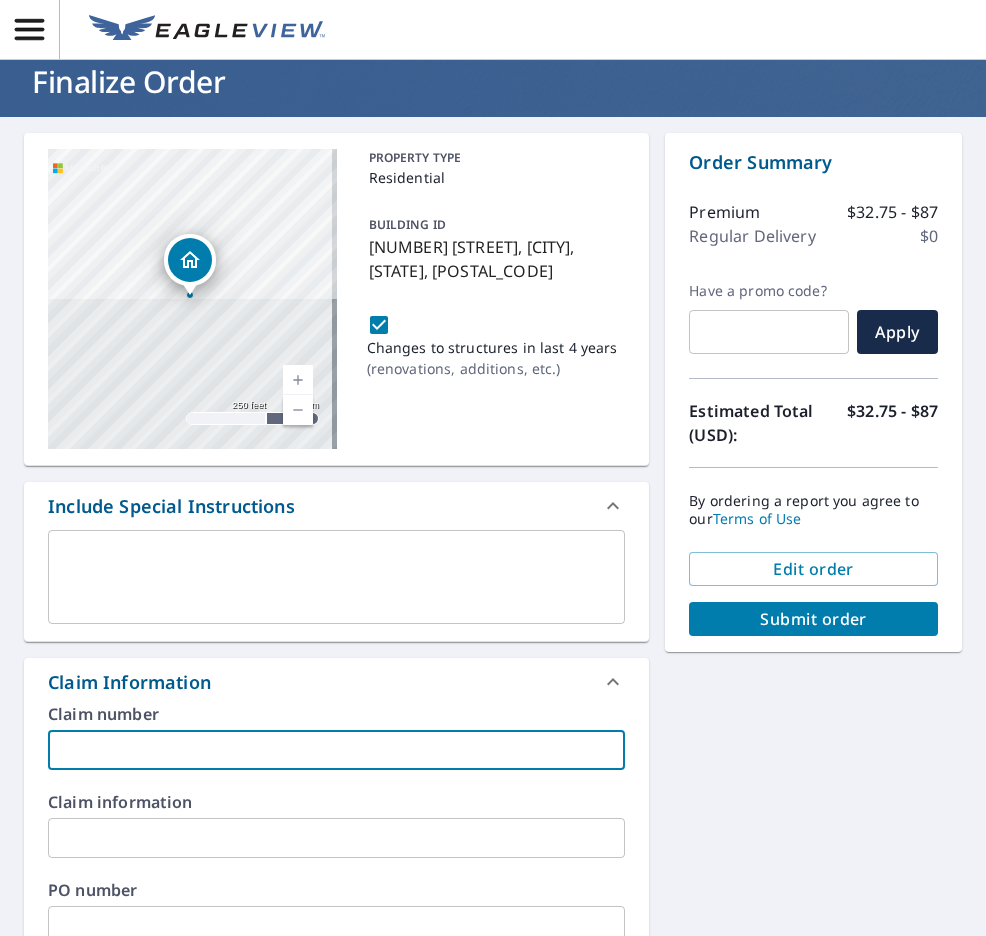 paste on "0800713133" 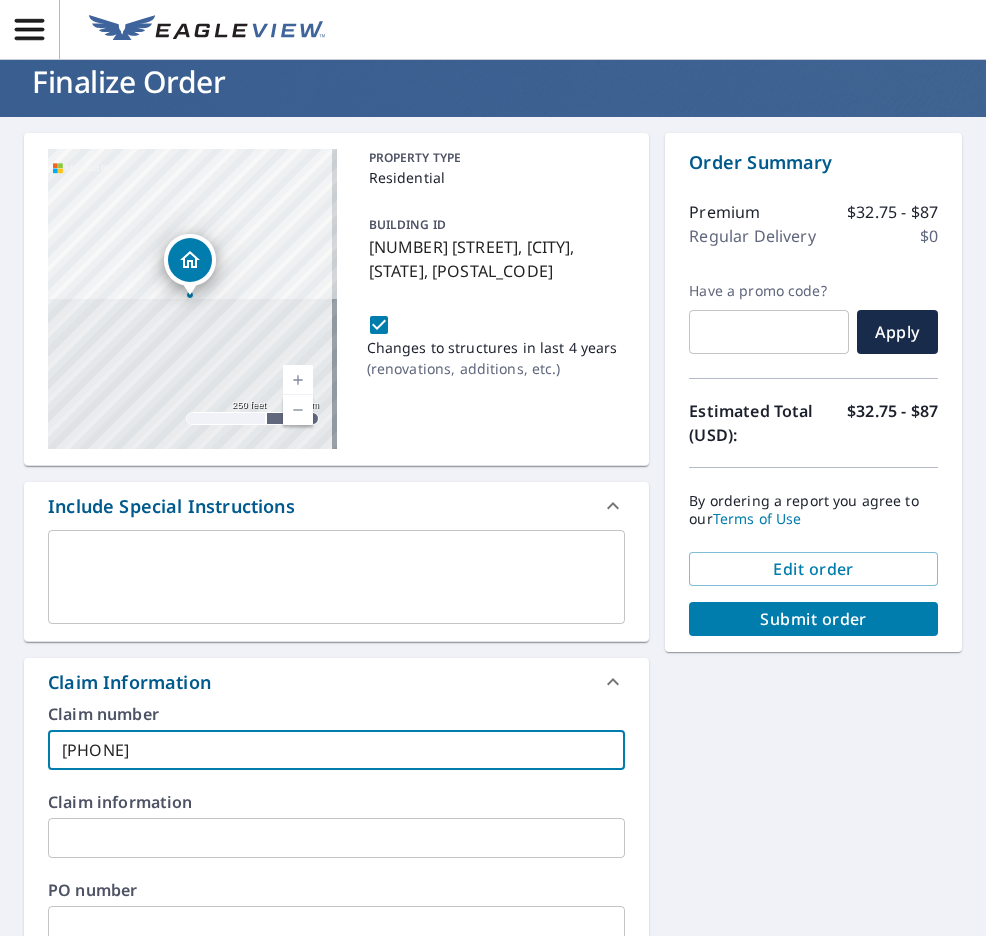 type on "0800713133" 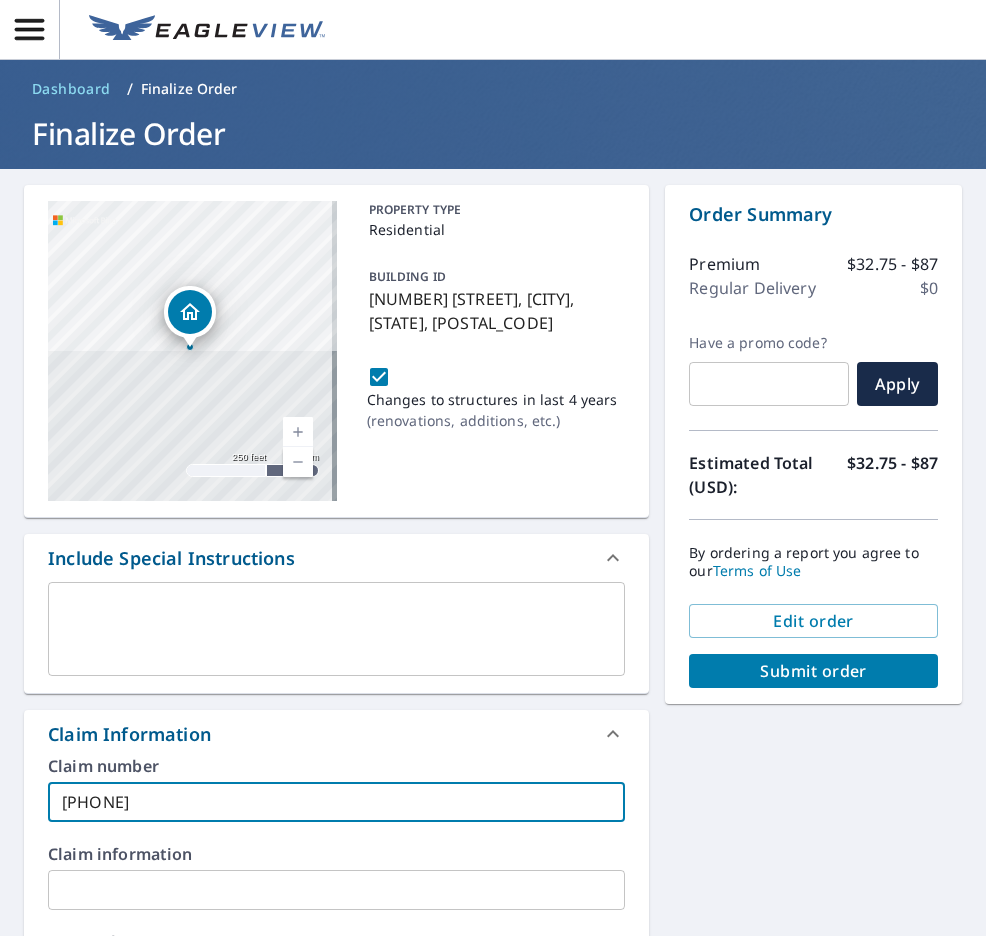 scroll, scrollTop: 0, scrollLeft: 0, axis: both 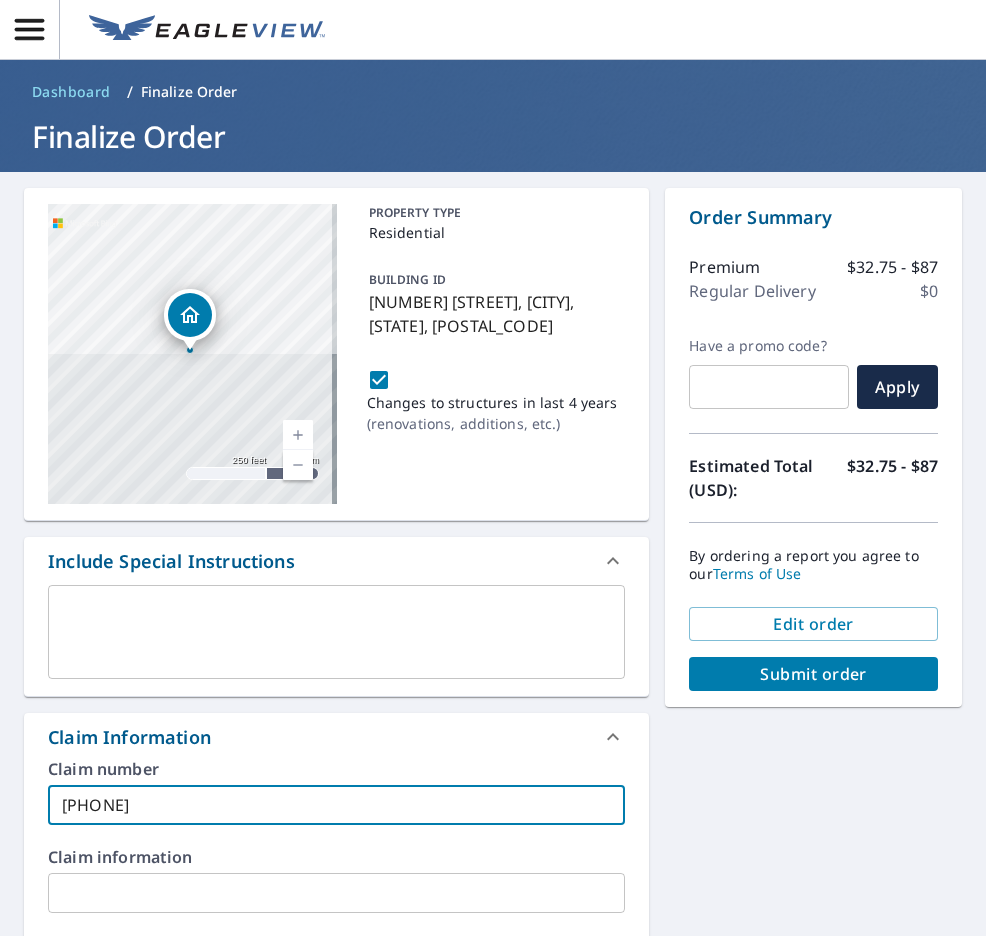 click on "Submit order" at bounding box center [813, 674] 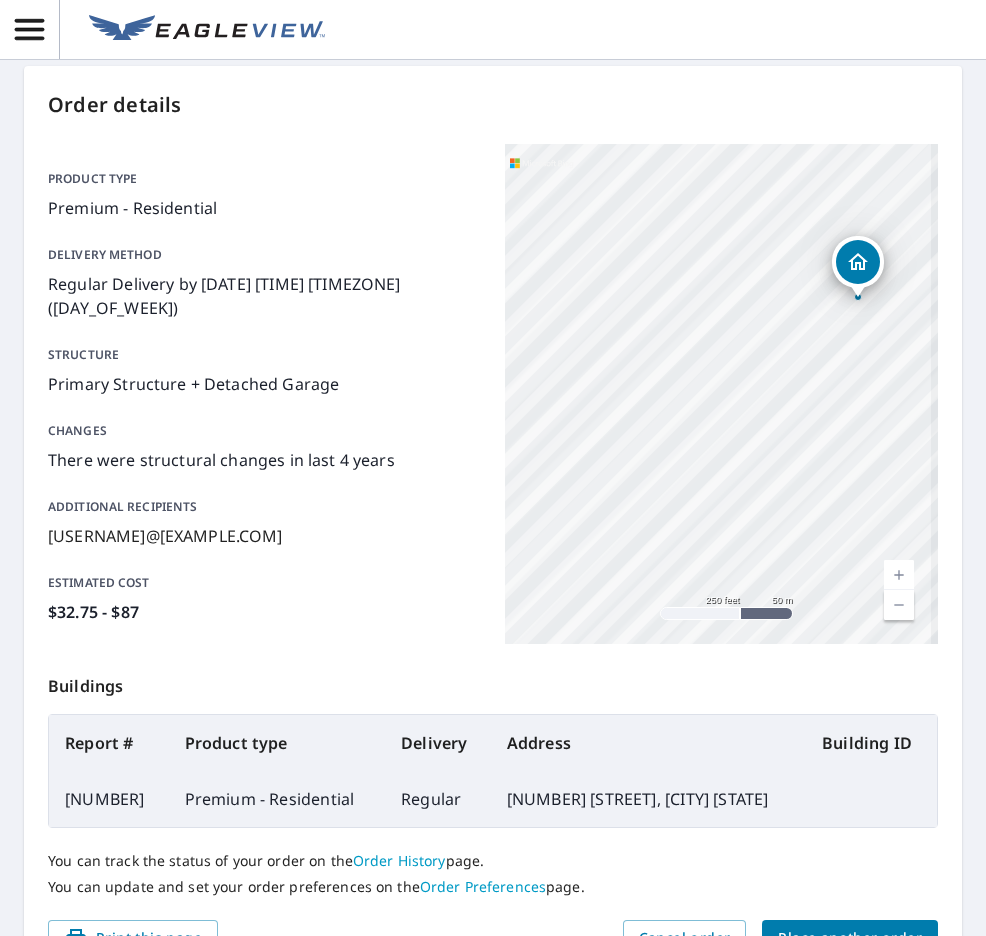 scroll, scrollTop: 0, scrollLeft: 0, axis: both 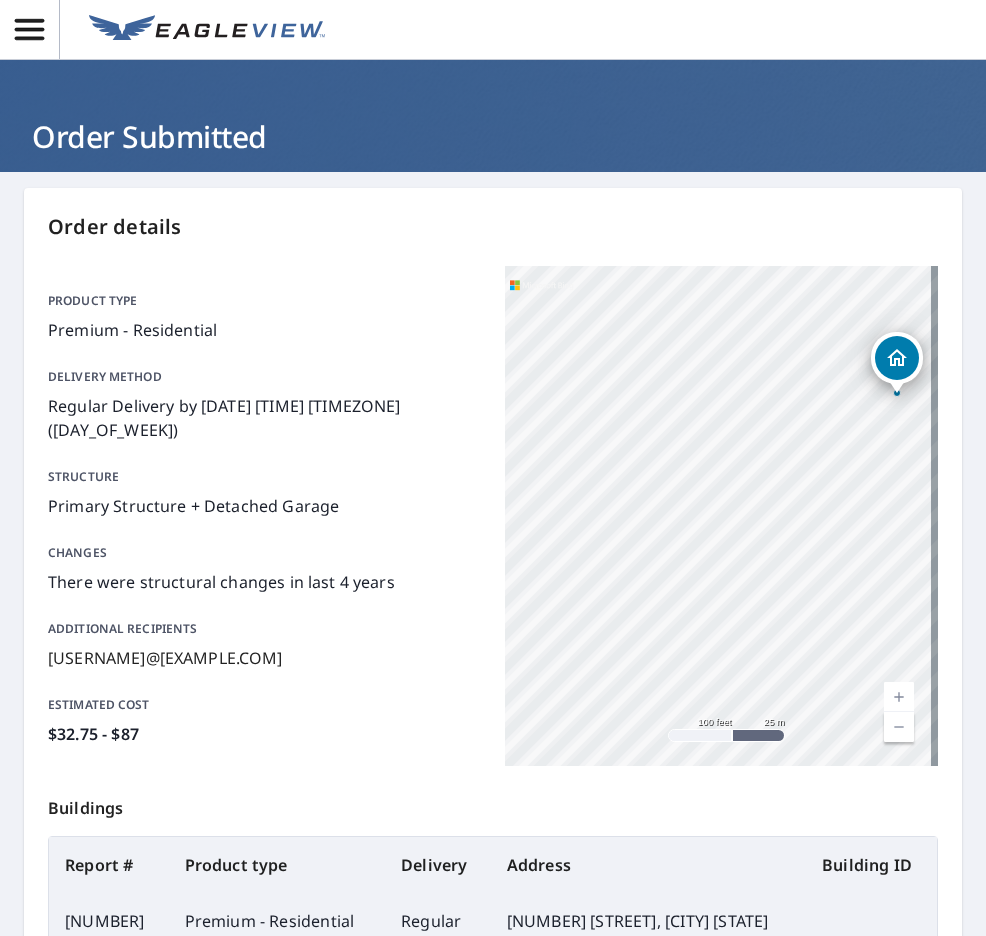 click on "Order details Product type Premium - Residential Delivery method Regular Delivery by 8/6/2025 3:14 PM PT (Wednesday) Structure Primary Structure + Detached Garage Changes There were structural changes in last 4 years Additional recipients kyleeagle247@gmail.com Estimated cost $32.75  -  $87 4529 Merrywood Ln Gastonia, NC 28052 Aerial Road A standard road map Aerial A detailed look from above Labels Labels 100 feet 25 m © 2025 TomTom, © Vexcel Imaging, © 2025 Microsoft Corporation,  © OpenStreetMap Terms Buildings Report # Product type Delivery Address Building ID 66804602 Premium - Residential Regular 4529 Merrywood Ln, Gastonia NC 28052 You can track the status of your order on the  Order History  page. You can update and set your order preferences on the  Order Preferences  page. Print this page Cancel order Place another order" at bounding box center (493, 645) 